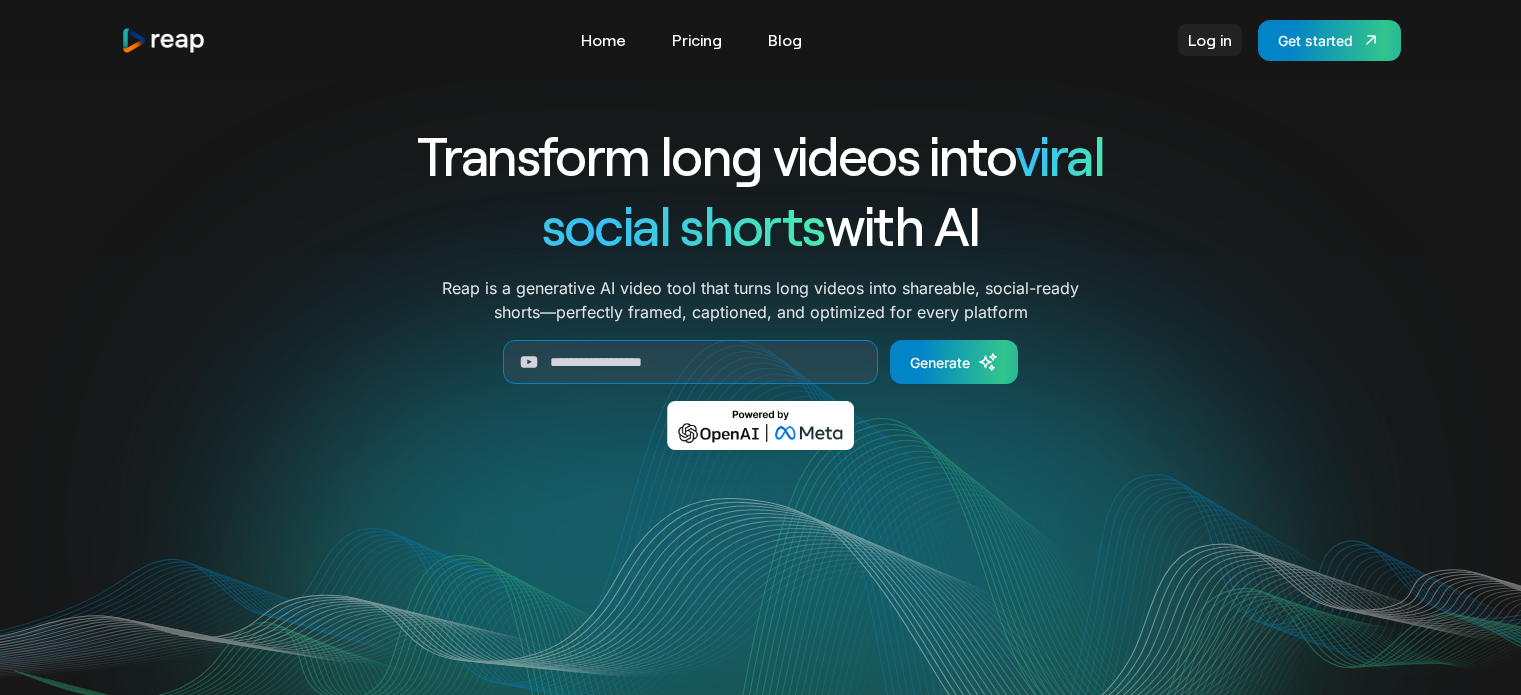 scroll, scrollTop: 0, scrollLeft: 0, axis: both 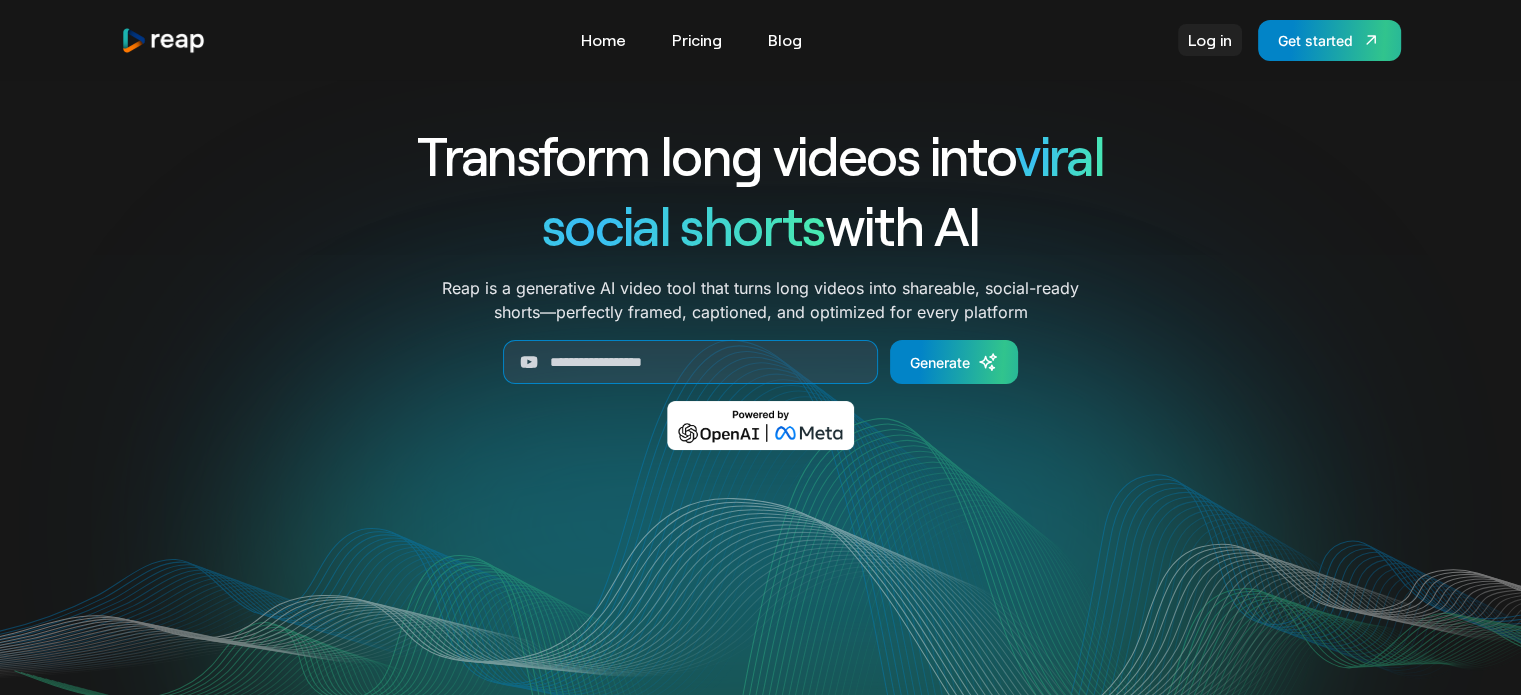 click on "Log in" at bounding box center (1210, 40) 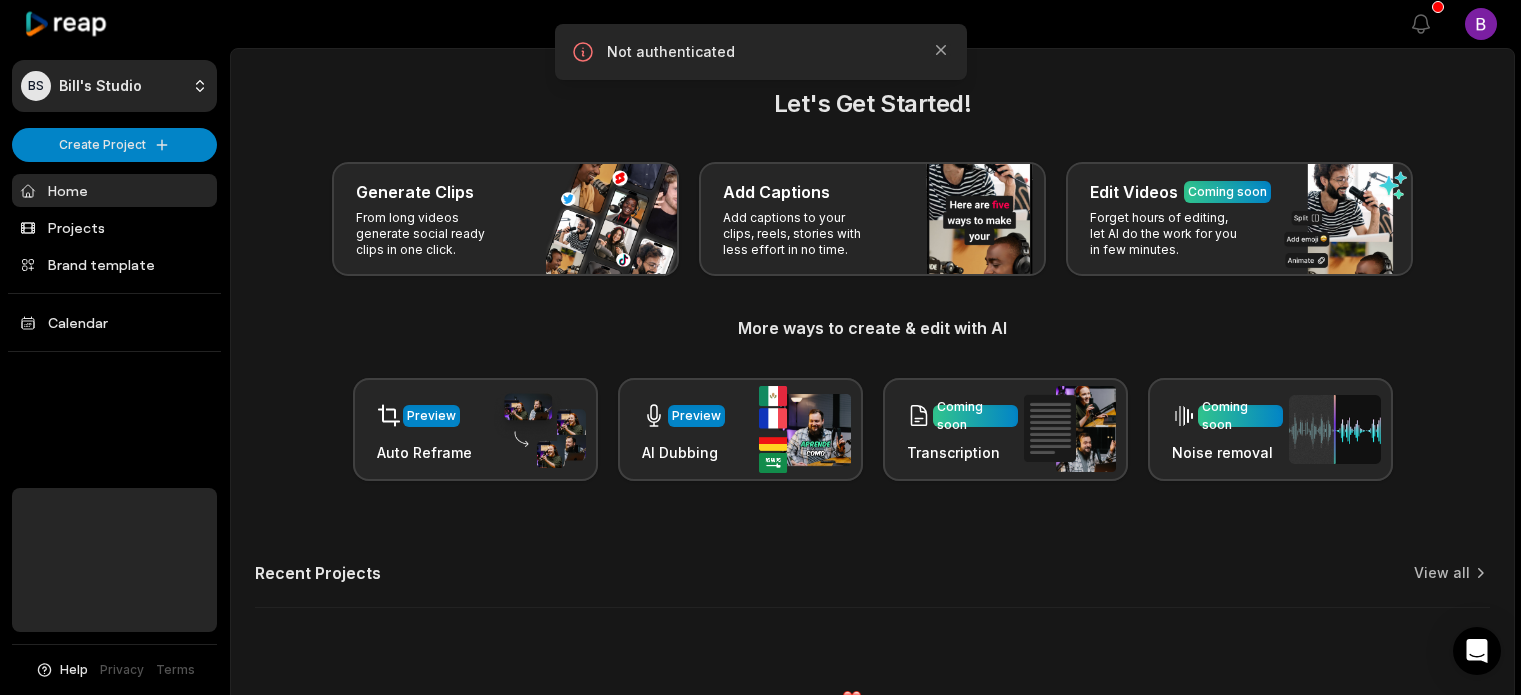 scroll, scrollTop: 0, scrollLeft: 0, axis: both 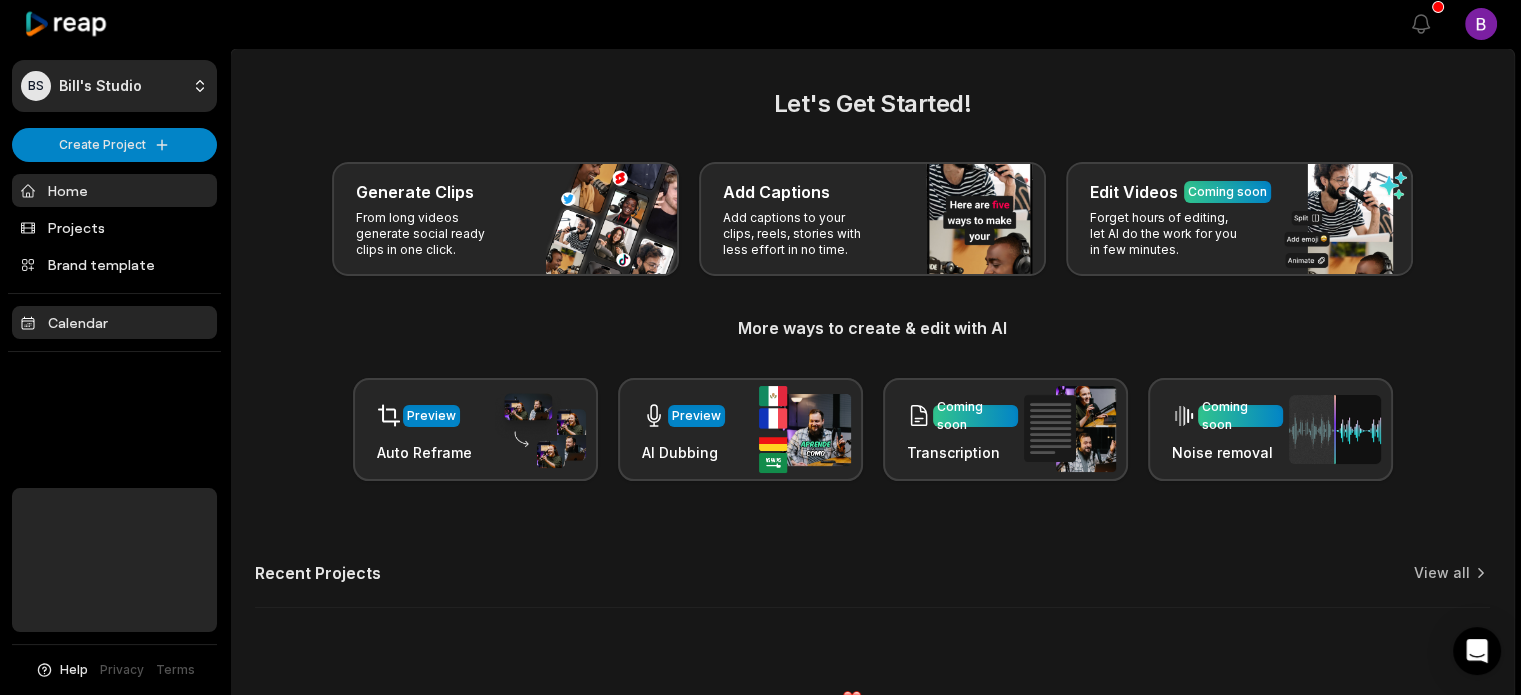 click on "Calendar" at bounding box center [114, 322] 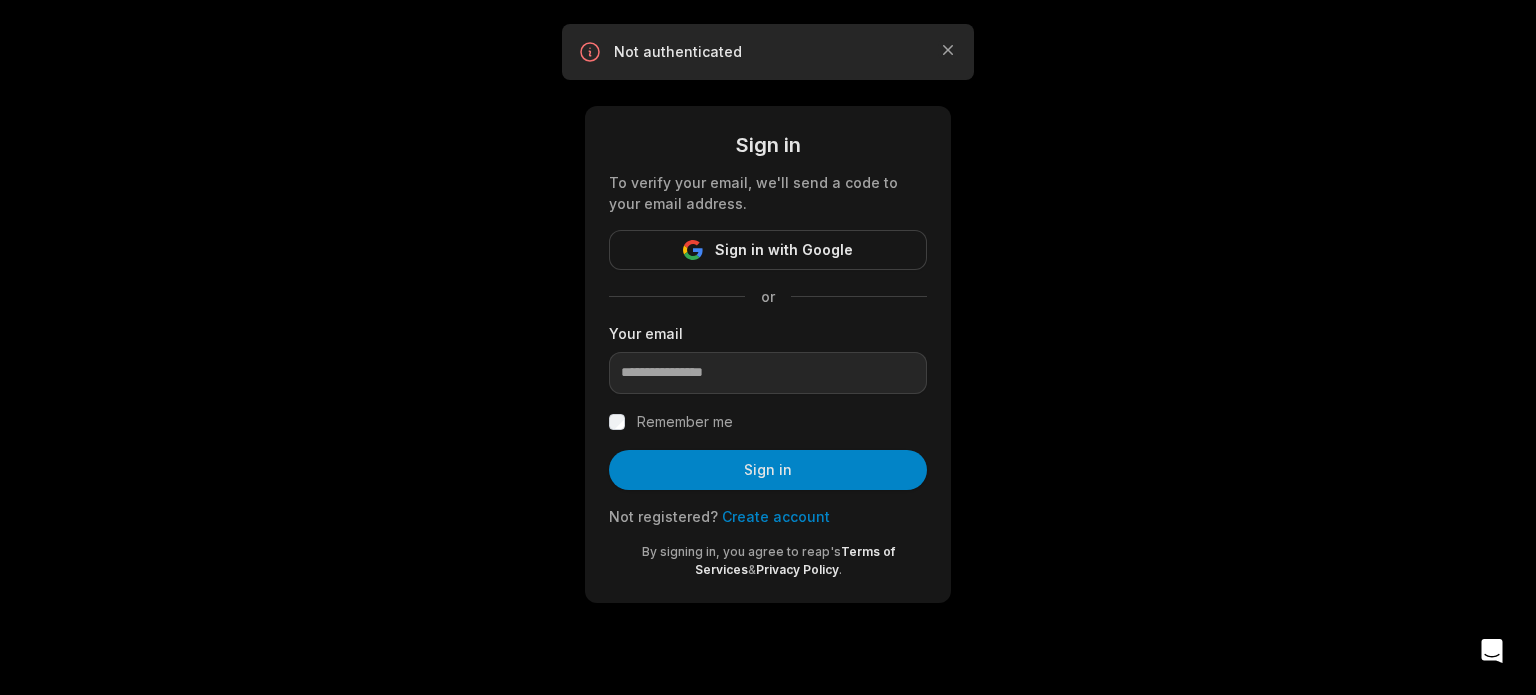 scroll, scrollTop: 0, scrollLeft: 0, axis: both 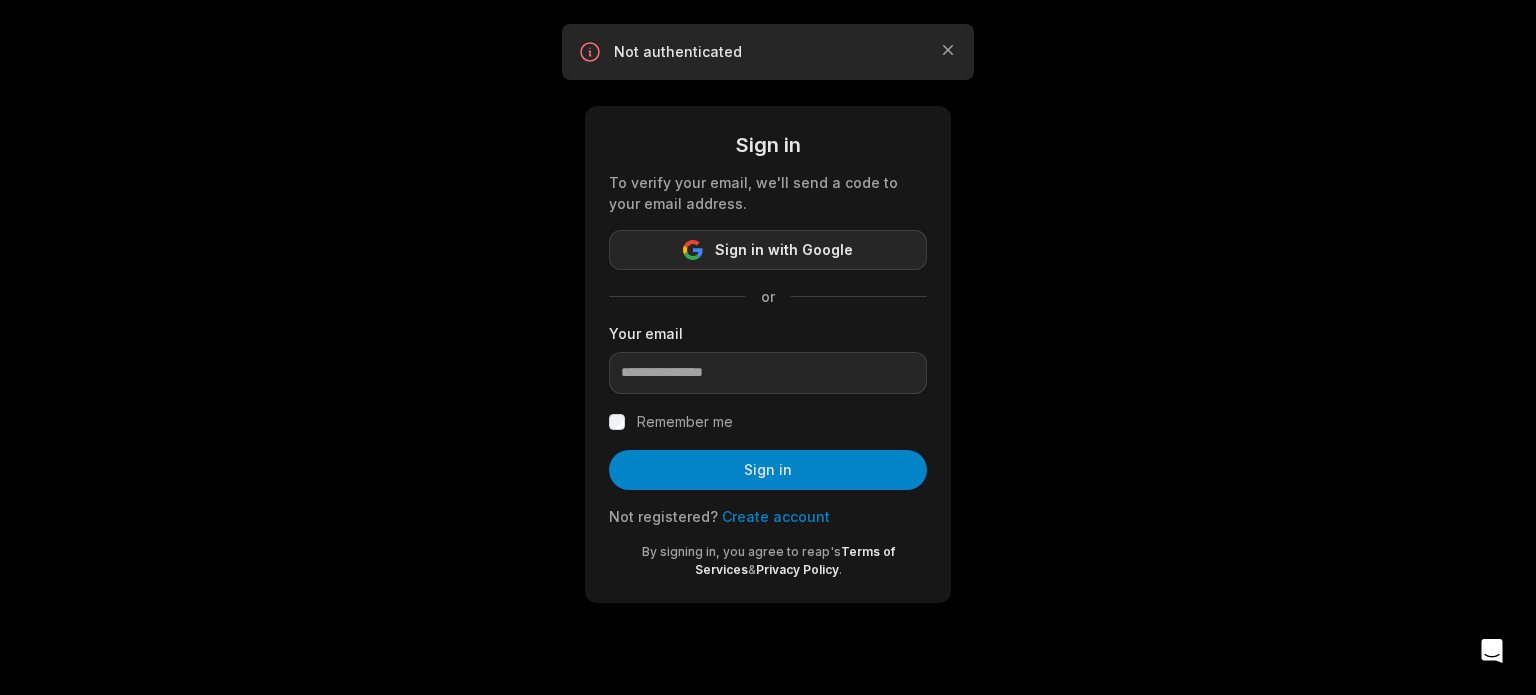 click on "Sign in with Google" at bounding box center (784, 250) 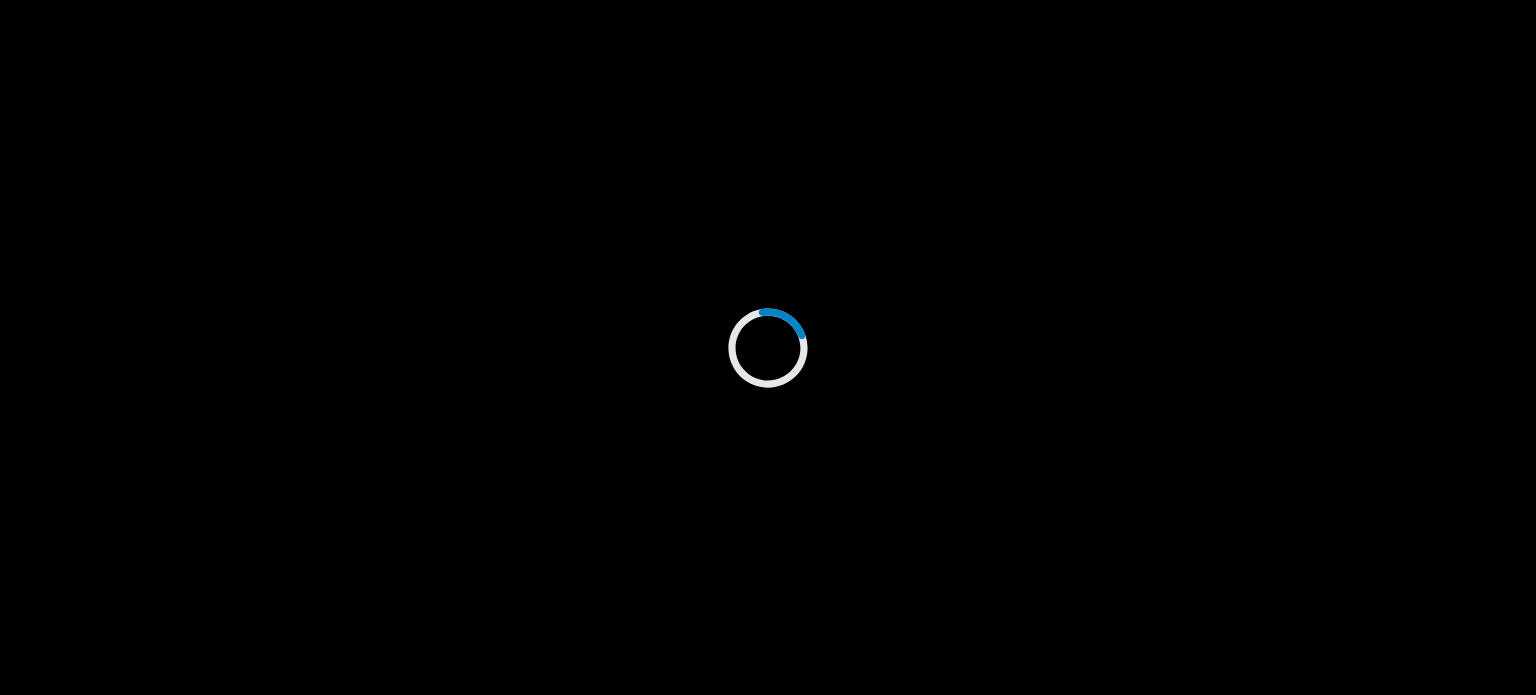 scroll, scrollTop: 0, scrollLeft: 0, axis: both 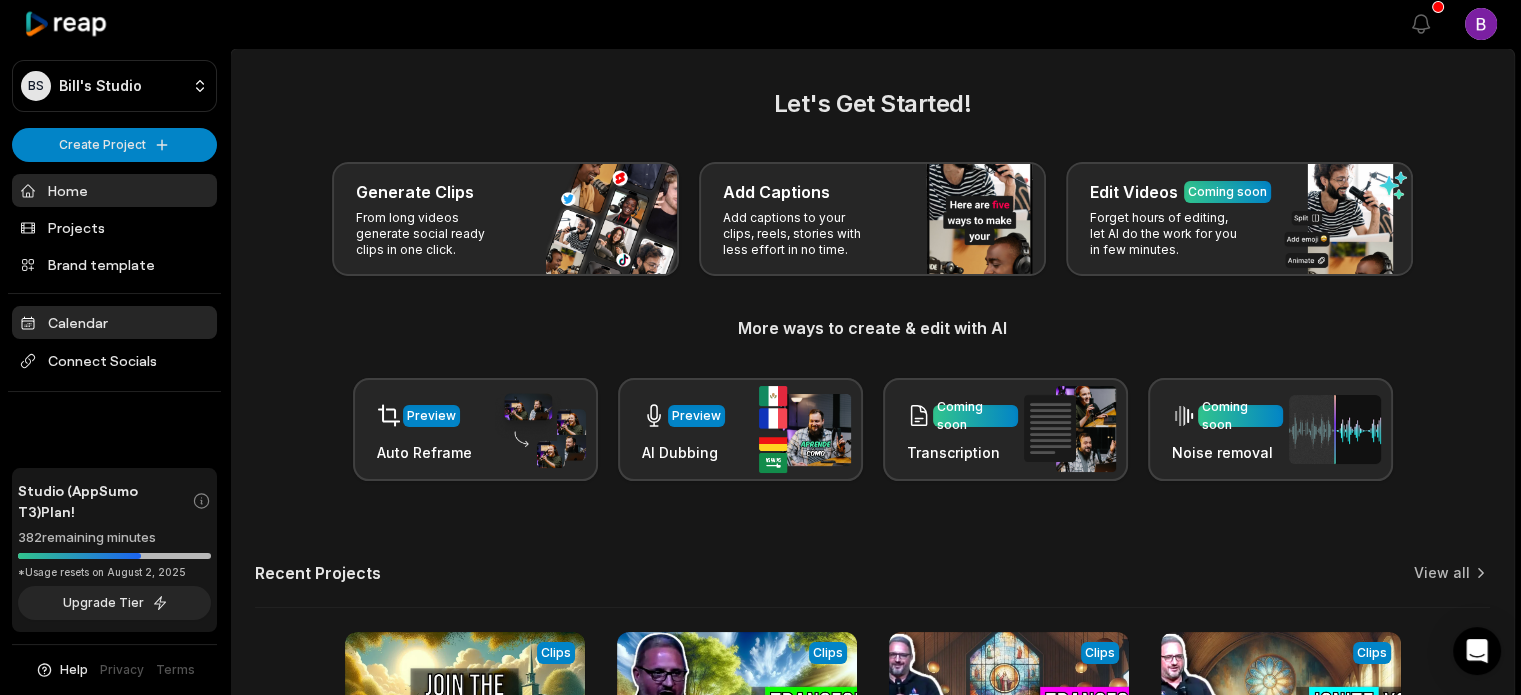 click on "Calendar" at bounding box center [114, 322] 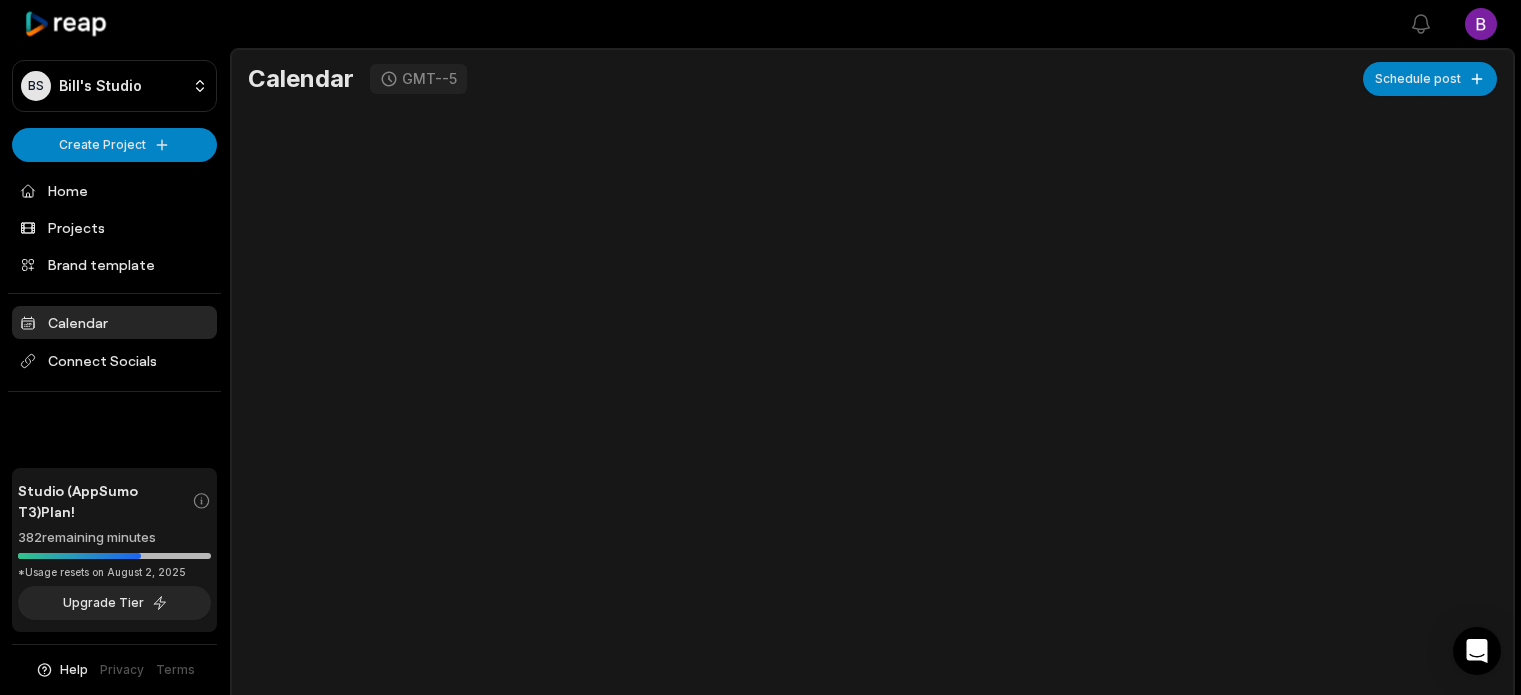 scroll, scrollTop: 0, scrollLeft: 0, axis: both 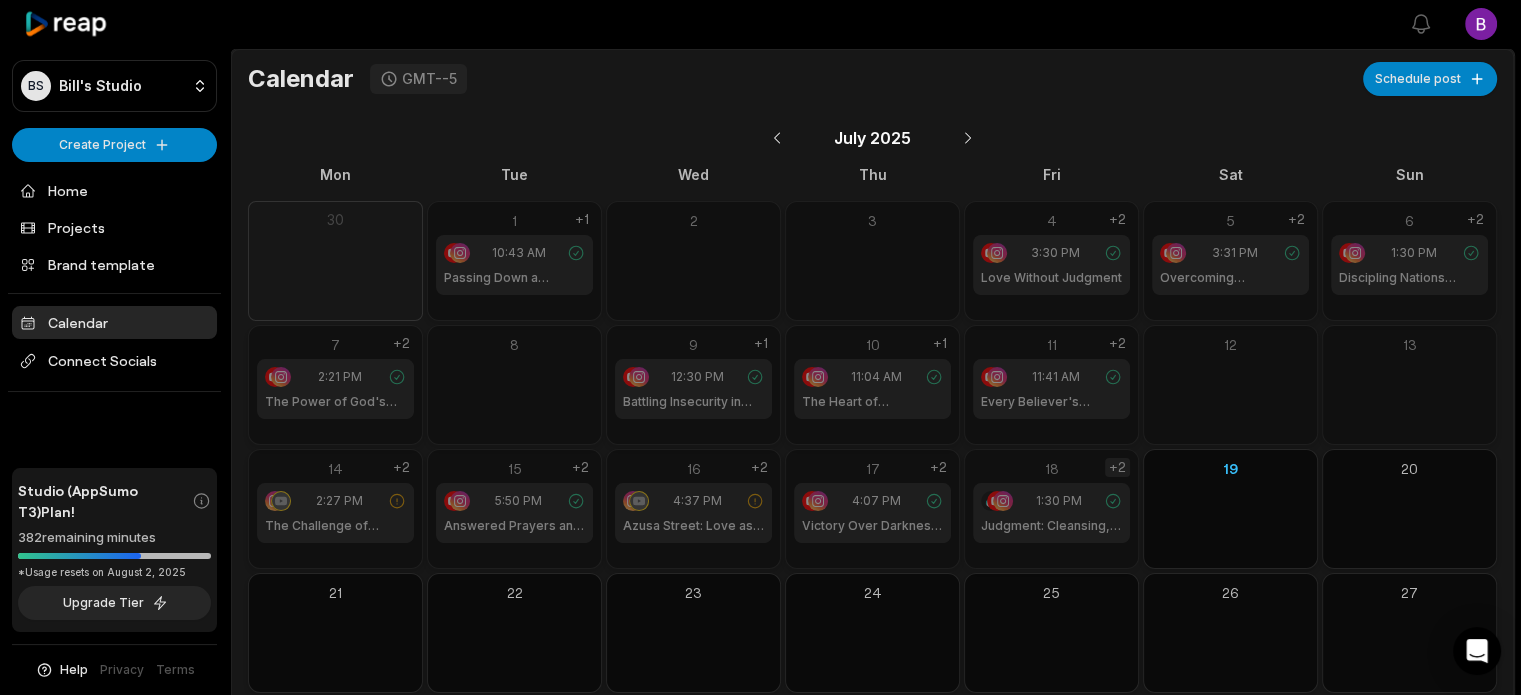 click on "+2" at bounding box center (1117, 467) 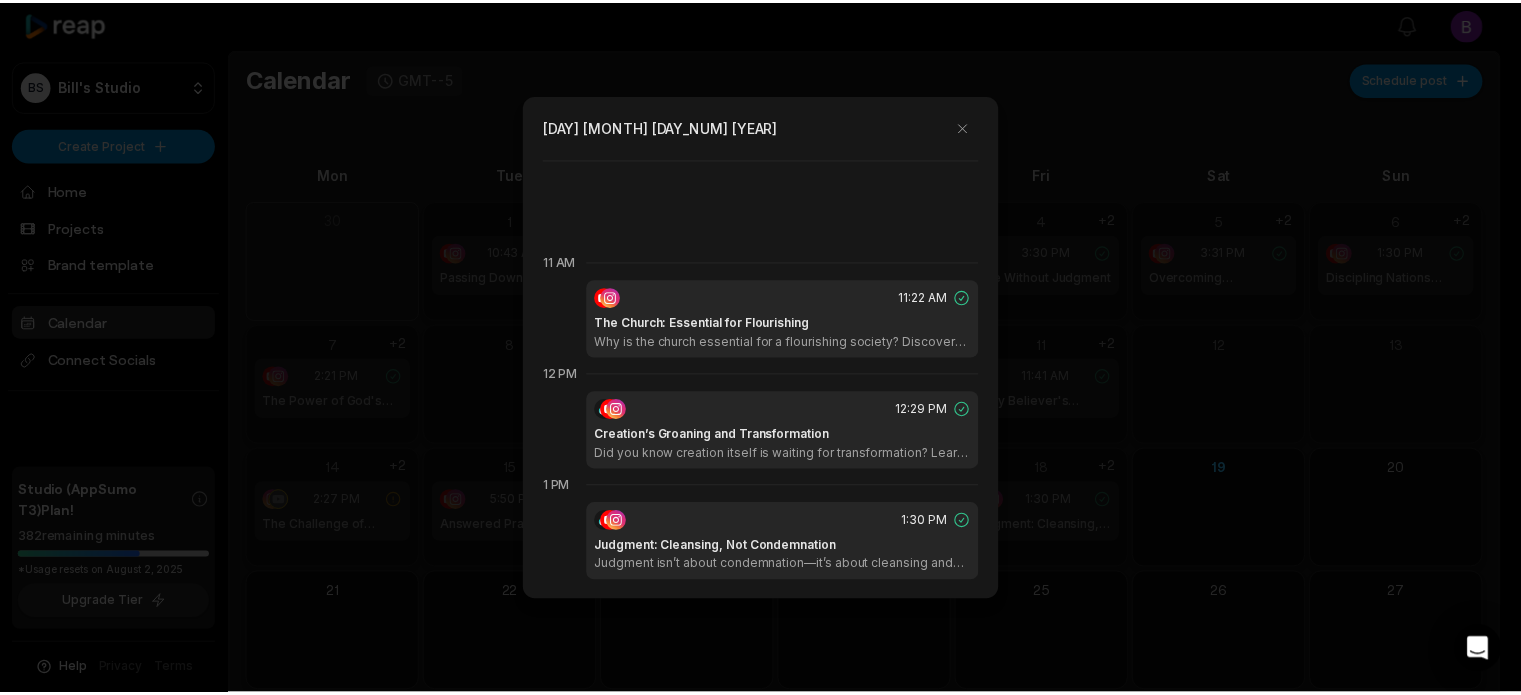 scroll, scrollTop: 1232, scrollLeft: 0, axis: vertical 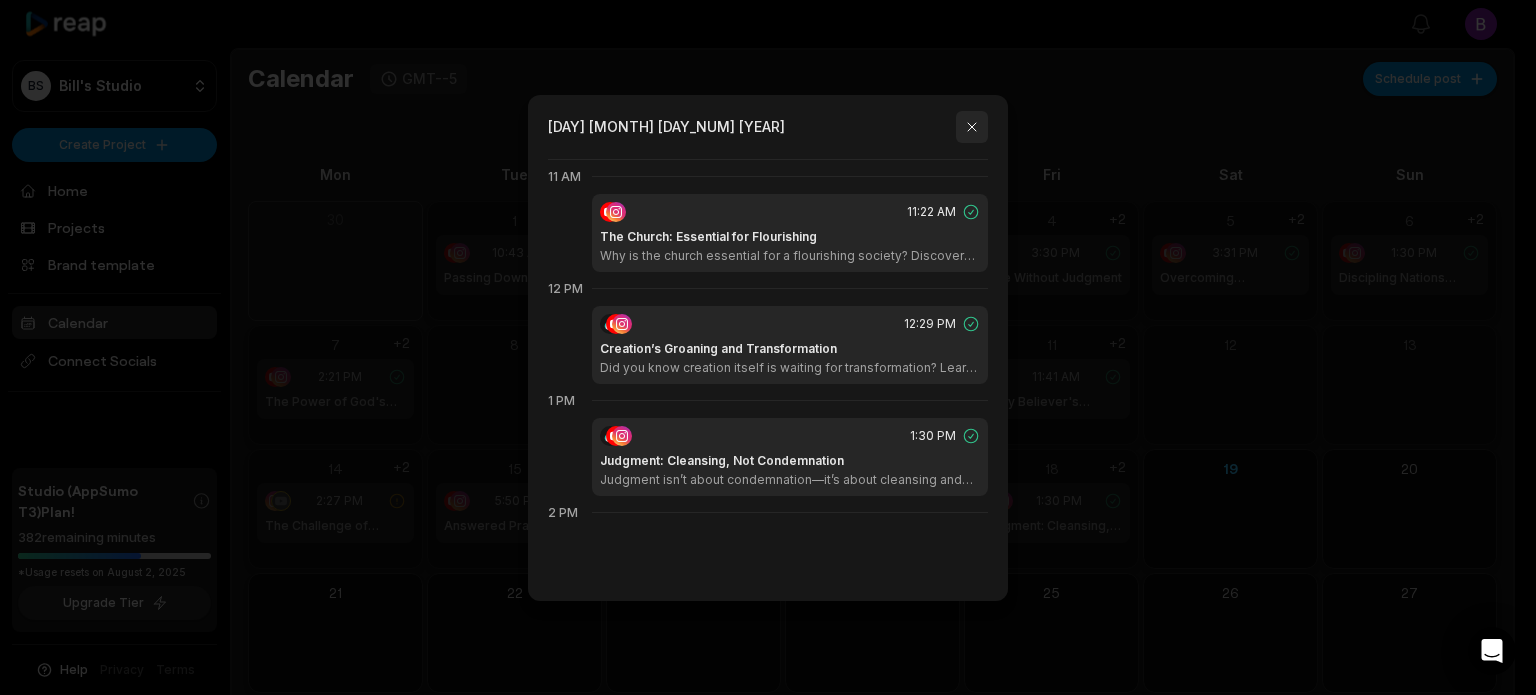 click at bounding box center (972, 127) 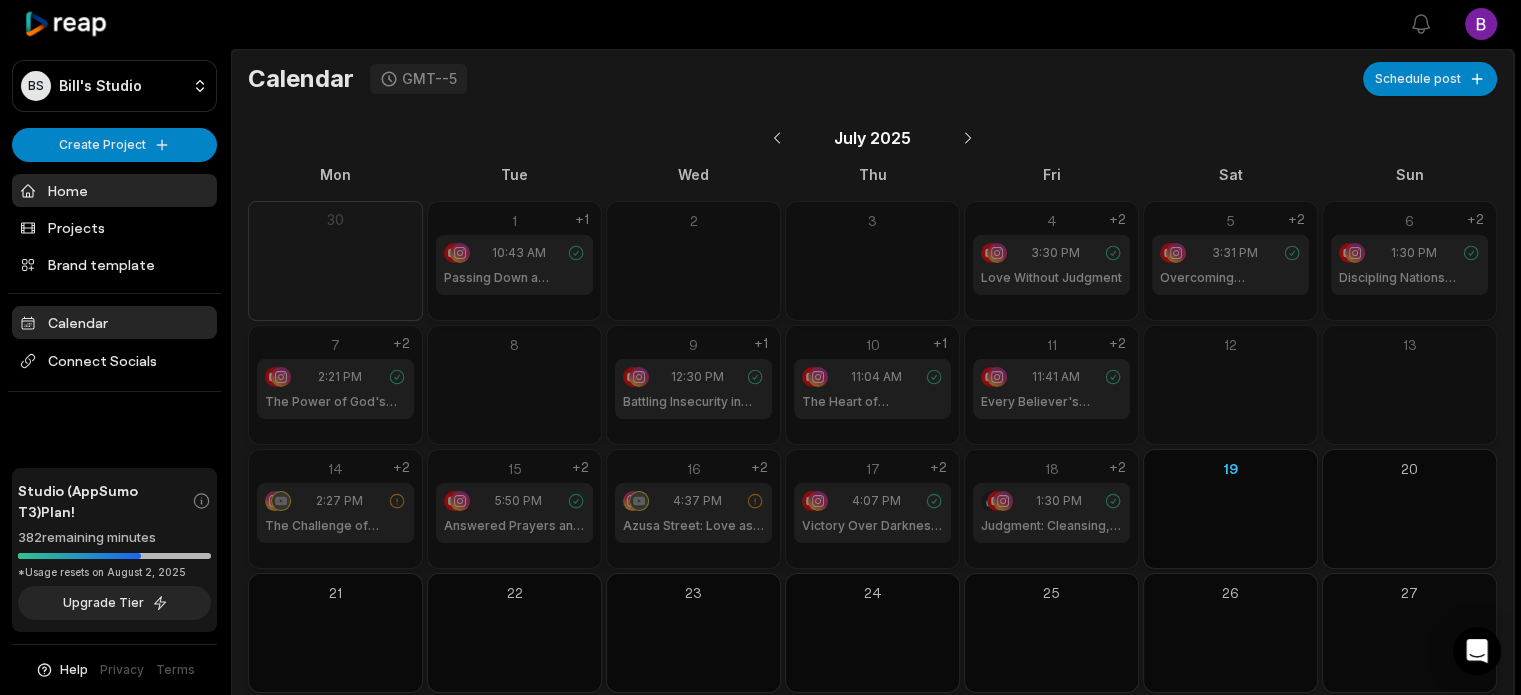 click on "Home" at bounding box center (114, 190) 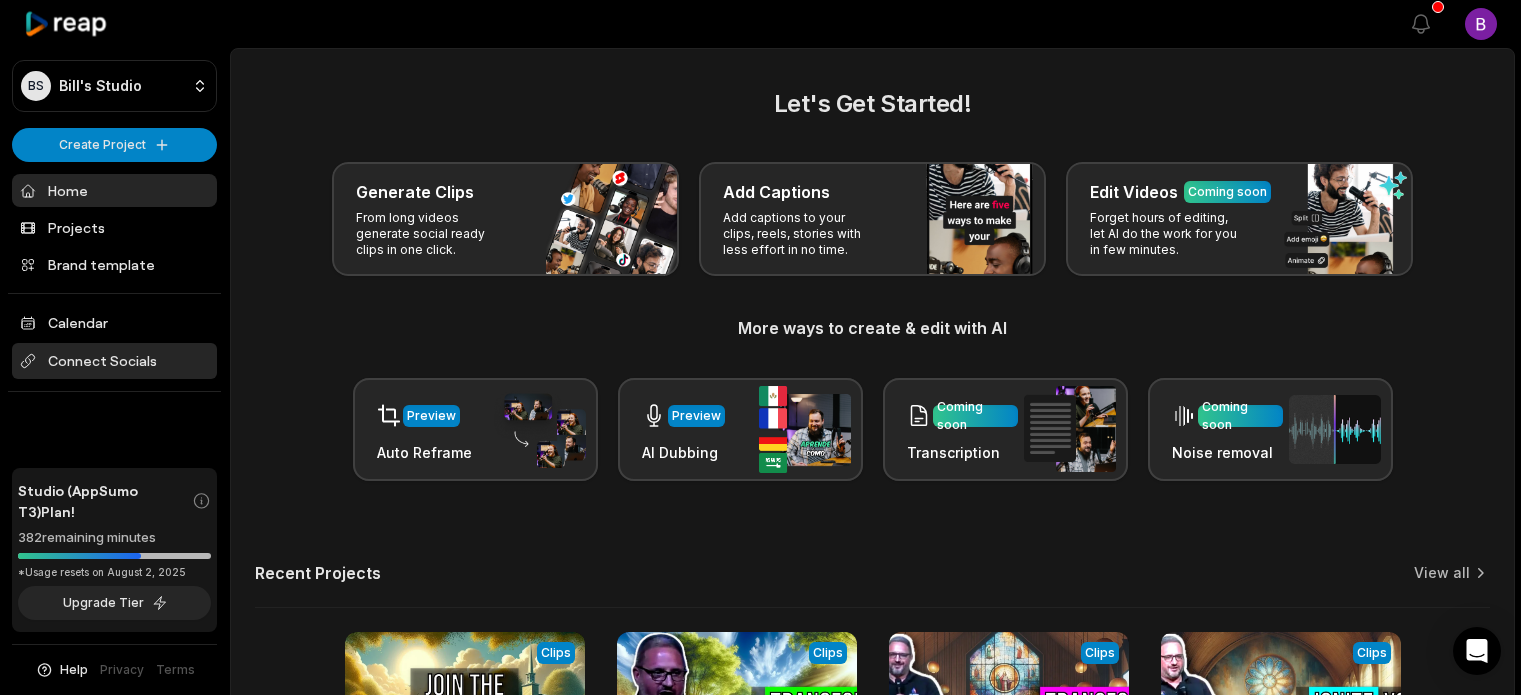 scroll, scrollTop: 0, scrollLeft: 0, axis: both 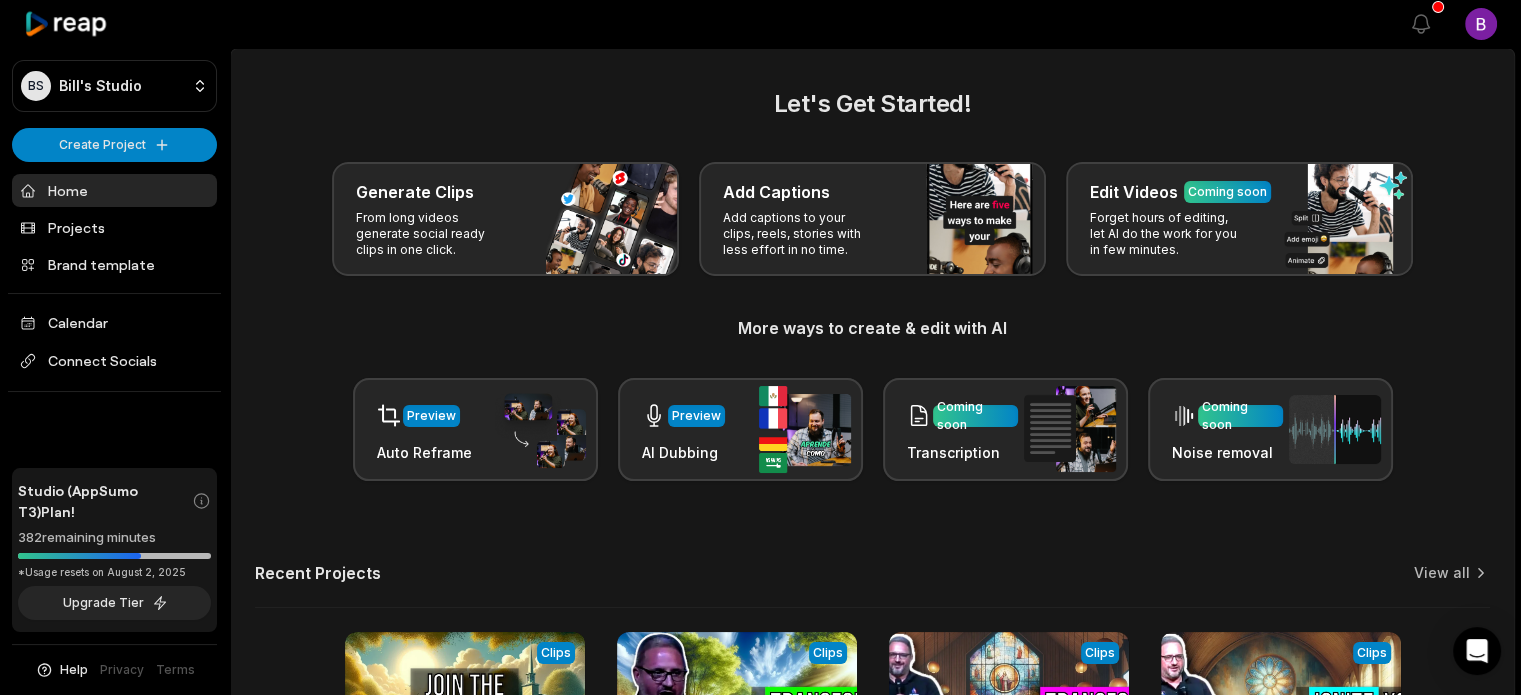 click at bounding box center [737, 763] 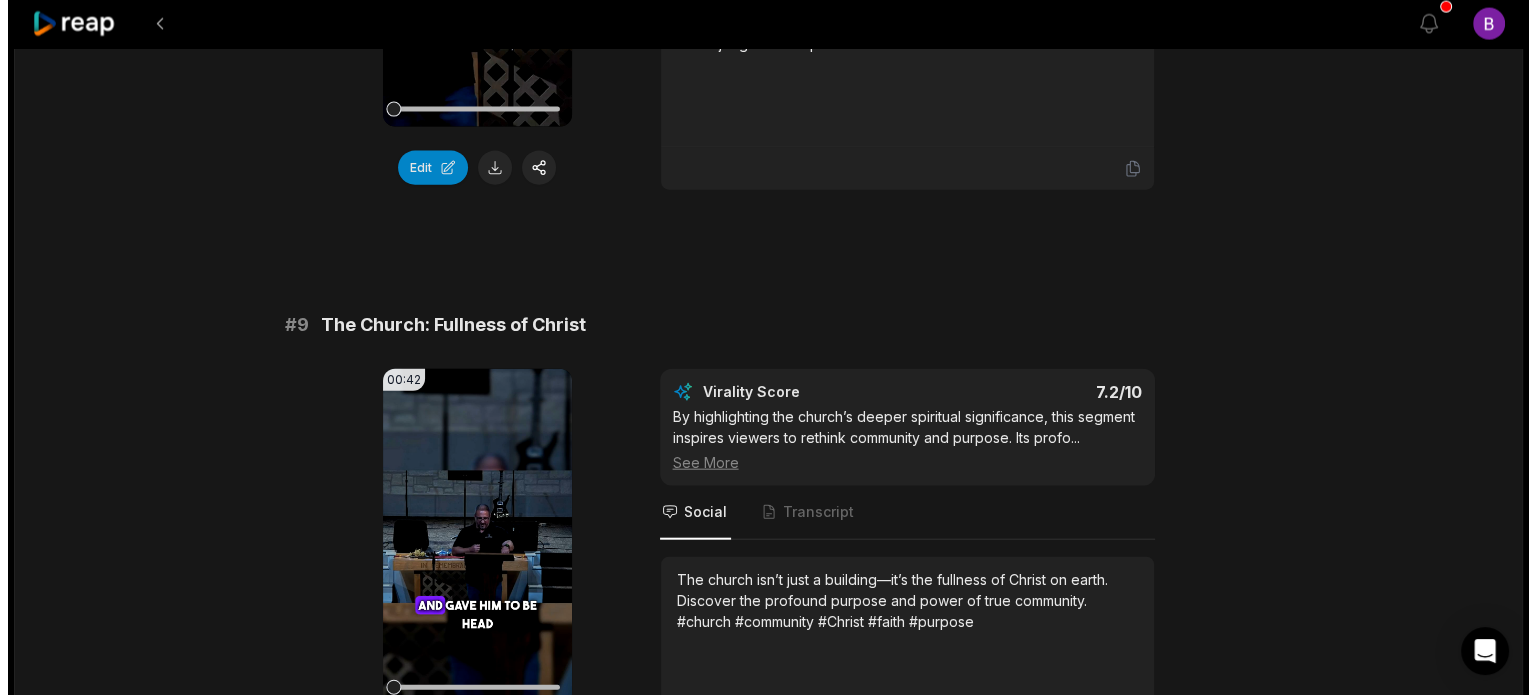 scroll, scrollTop: 4800, scrollLeft: 0, axis: vertical 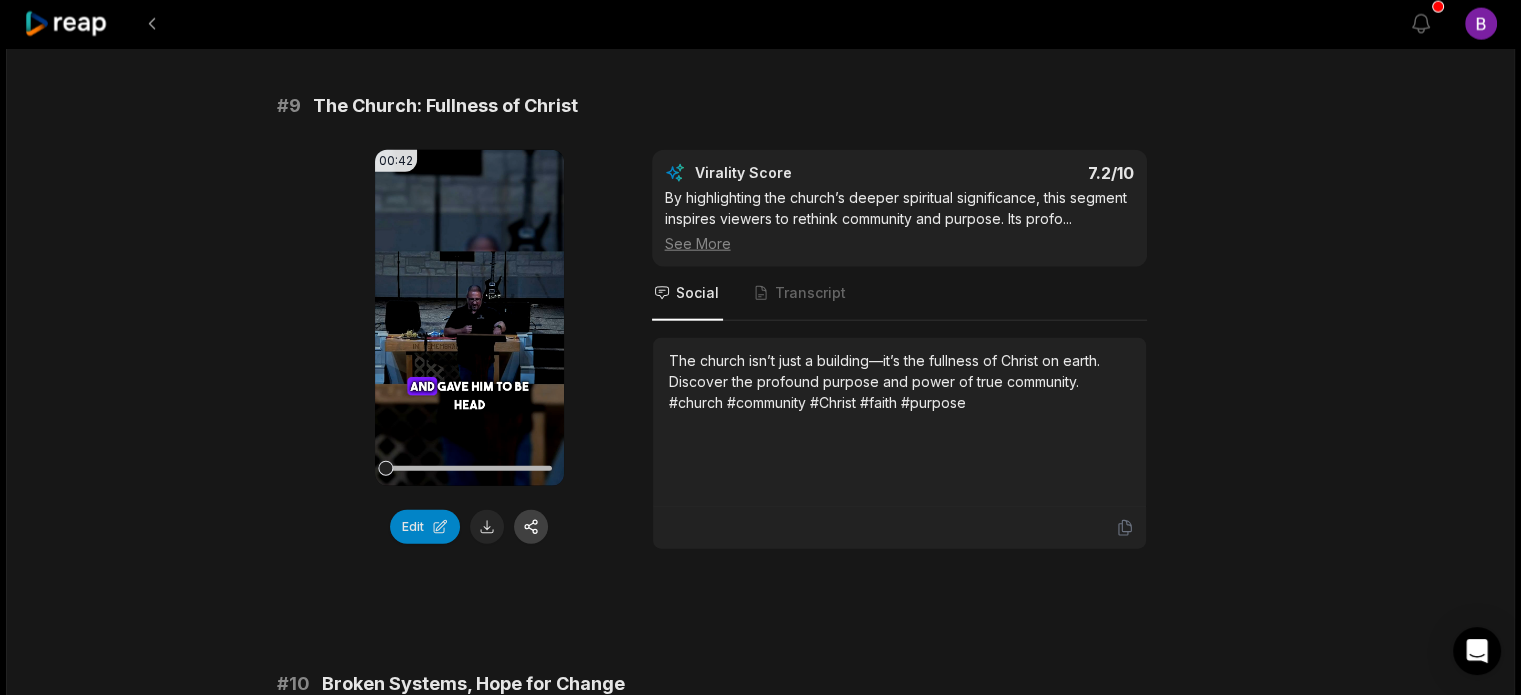 click at bounding box center (531, 527) 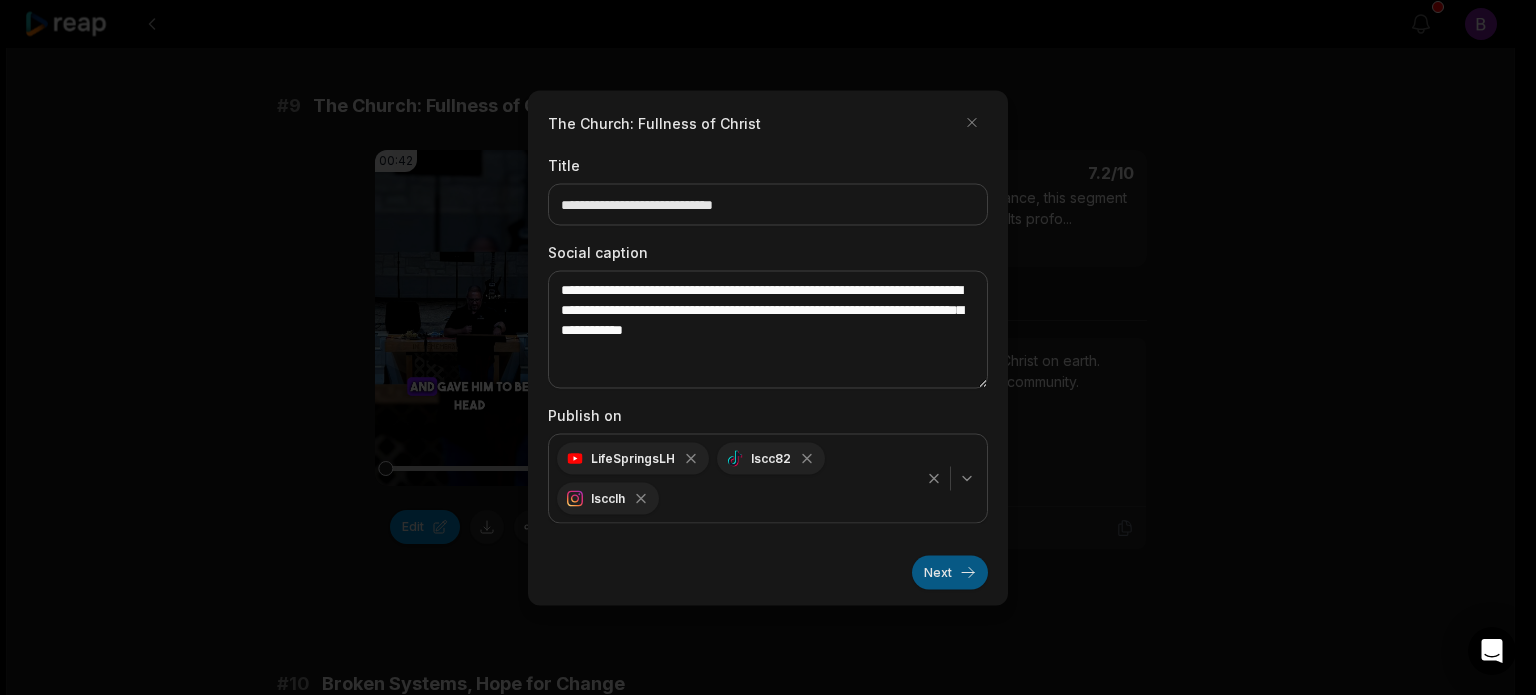 click on "Next" at bounding box center (950, 572) 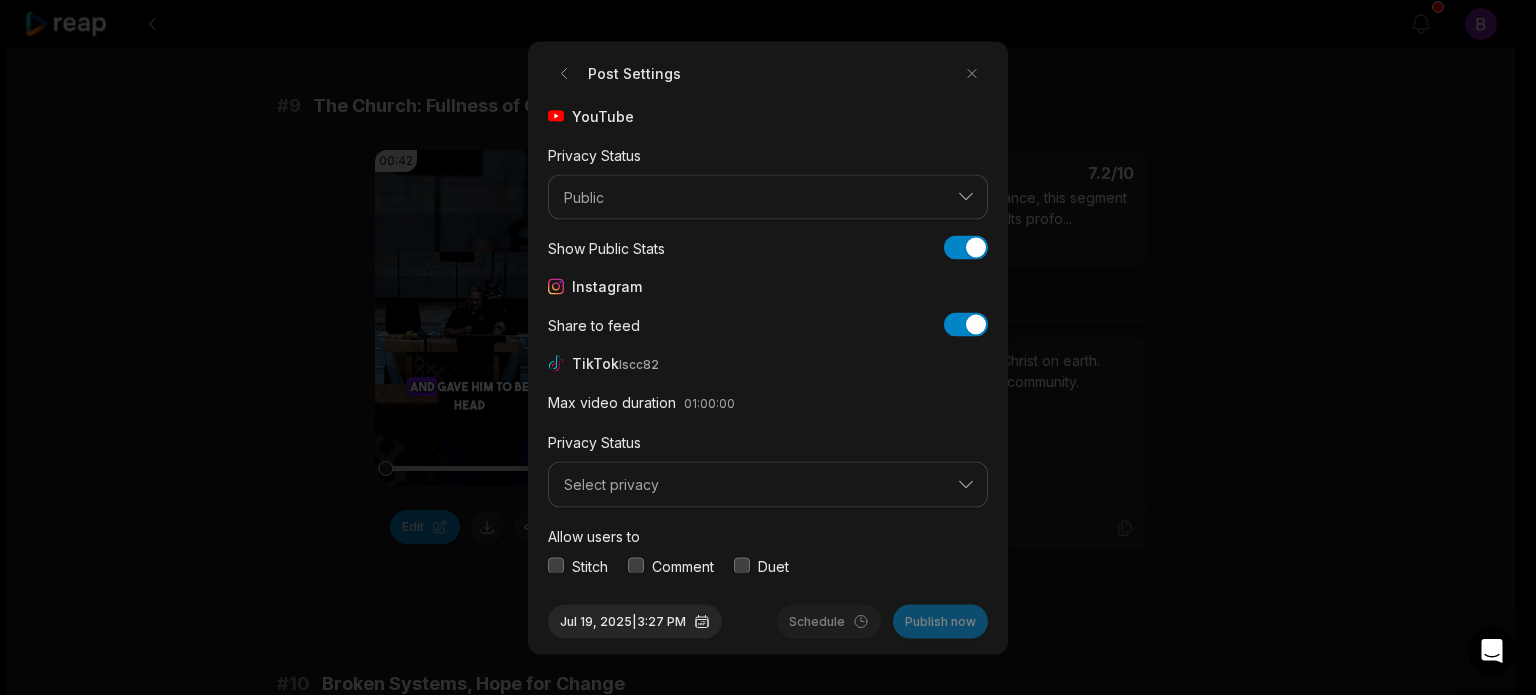 click at bounding box center [636, 566] 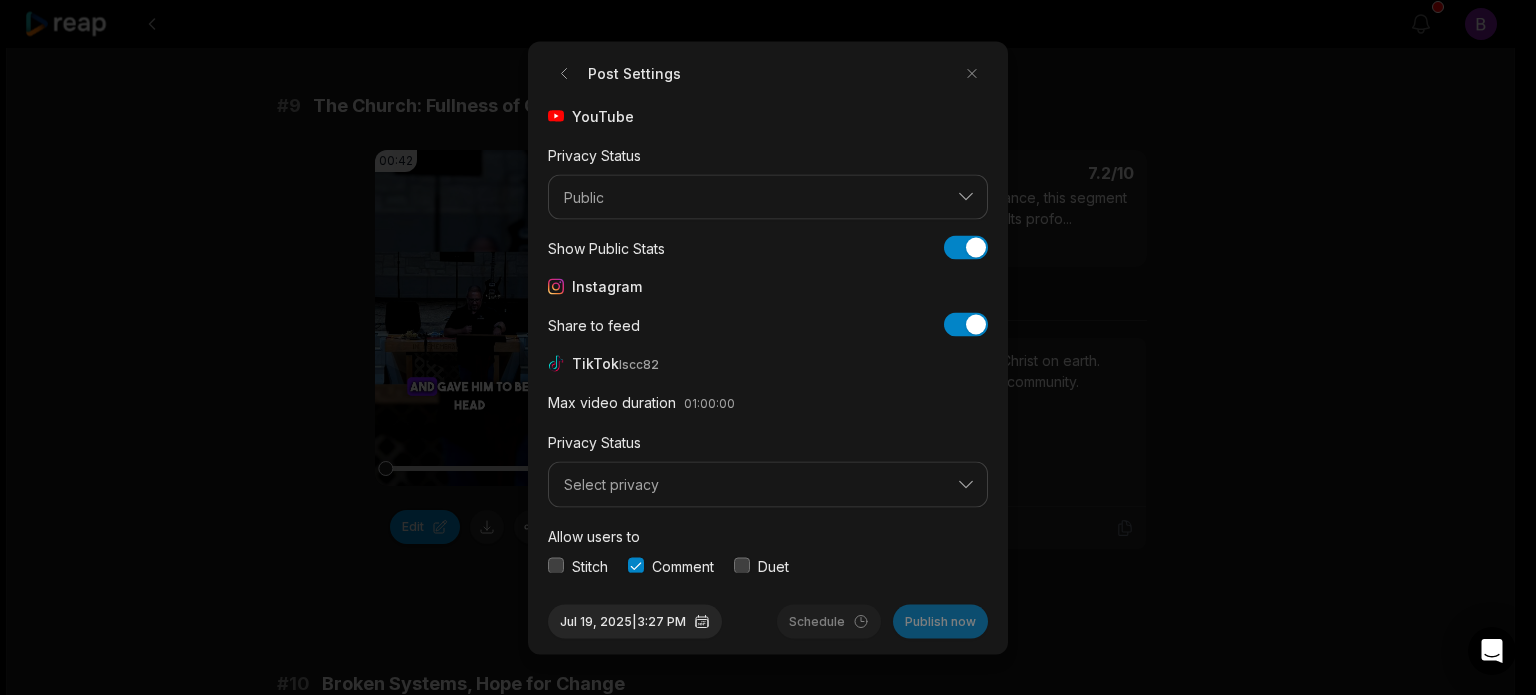 click on "YouTube Privacy Status Public Show Public Stats Show Public Stats Instagram Share to feed Share to feed TikTok   lscc82   Max video duration 01:00:00 Privacy Status Select privacy Allow users to Stitch Comment Duet Disclose video content I accept TikTok’s  Music Usage Confirmation." at bounding box center [768, 338] 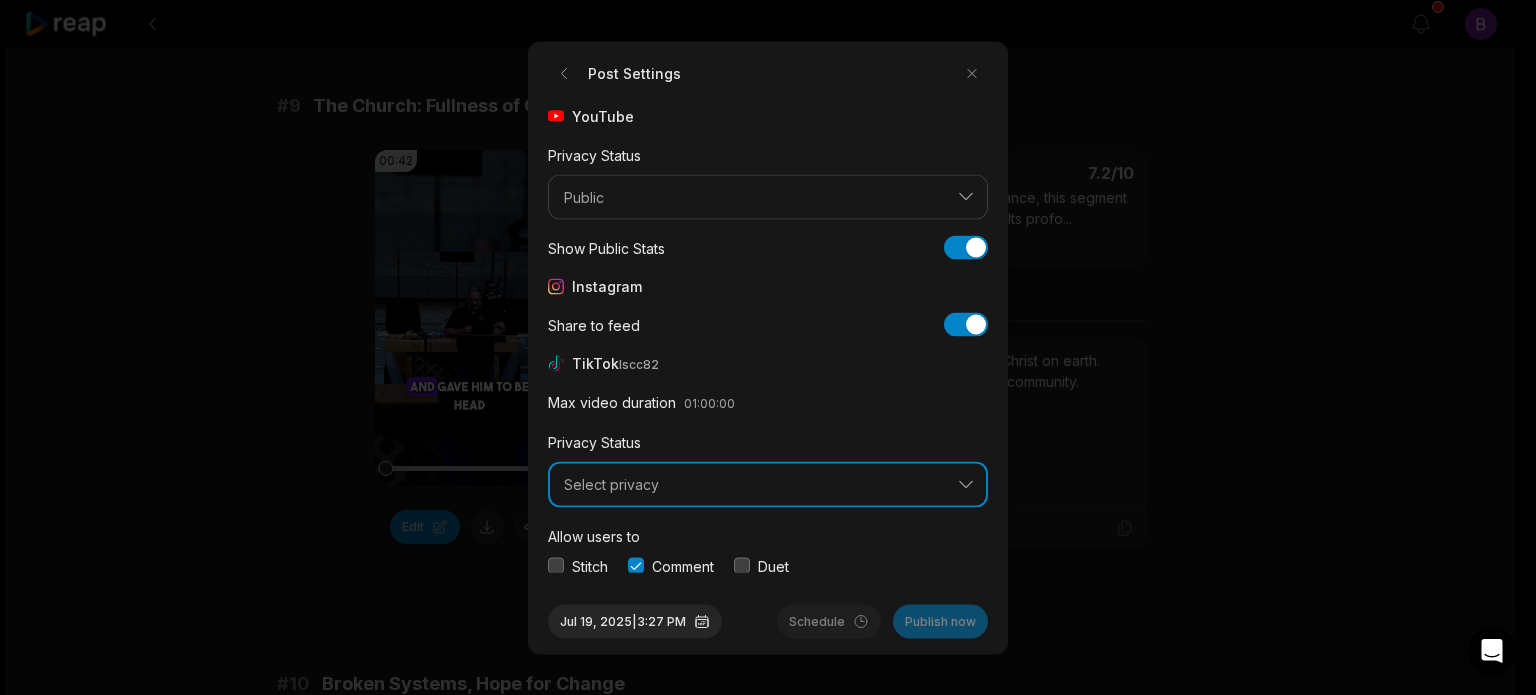 click on "Select privacy" at bounding box center [768, 485] 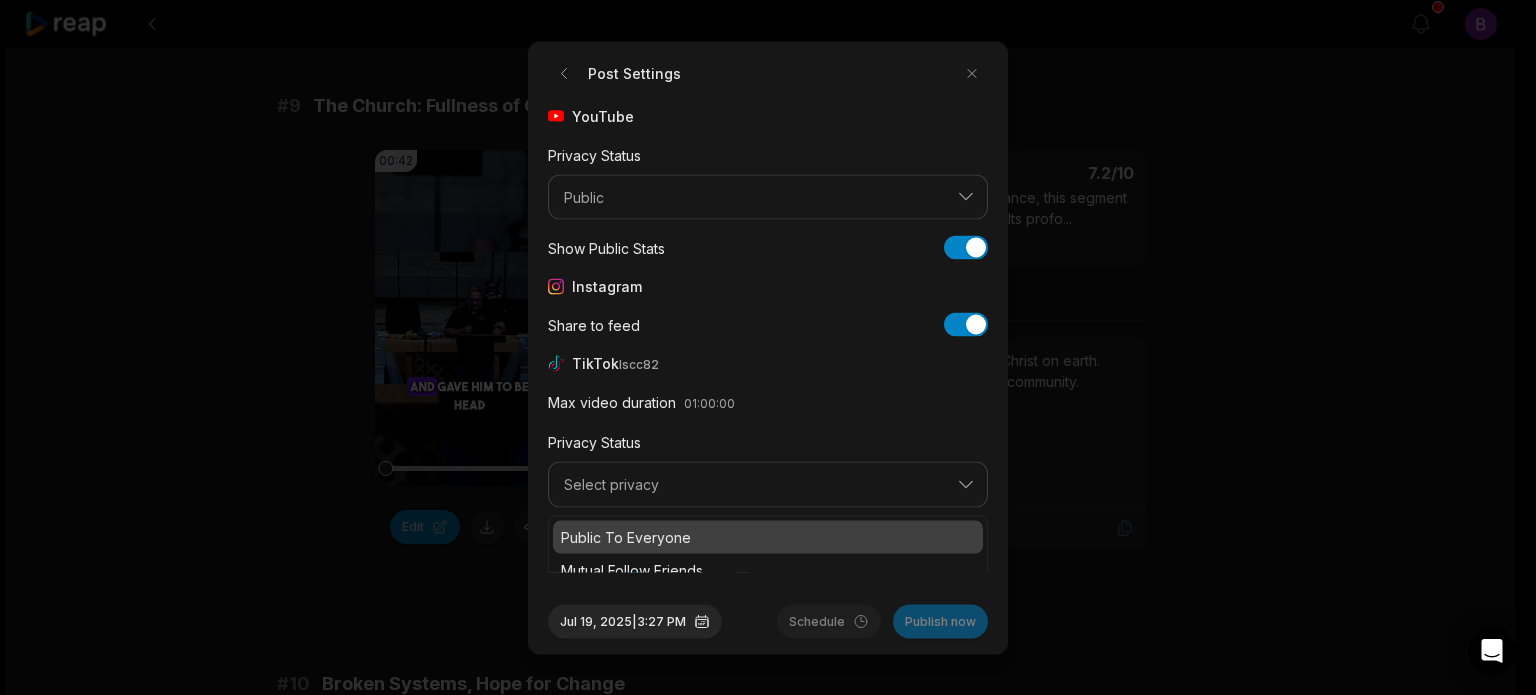 click on "Public To Everyone" at bounding box center (768, 536) 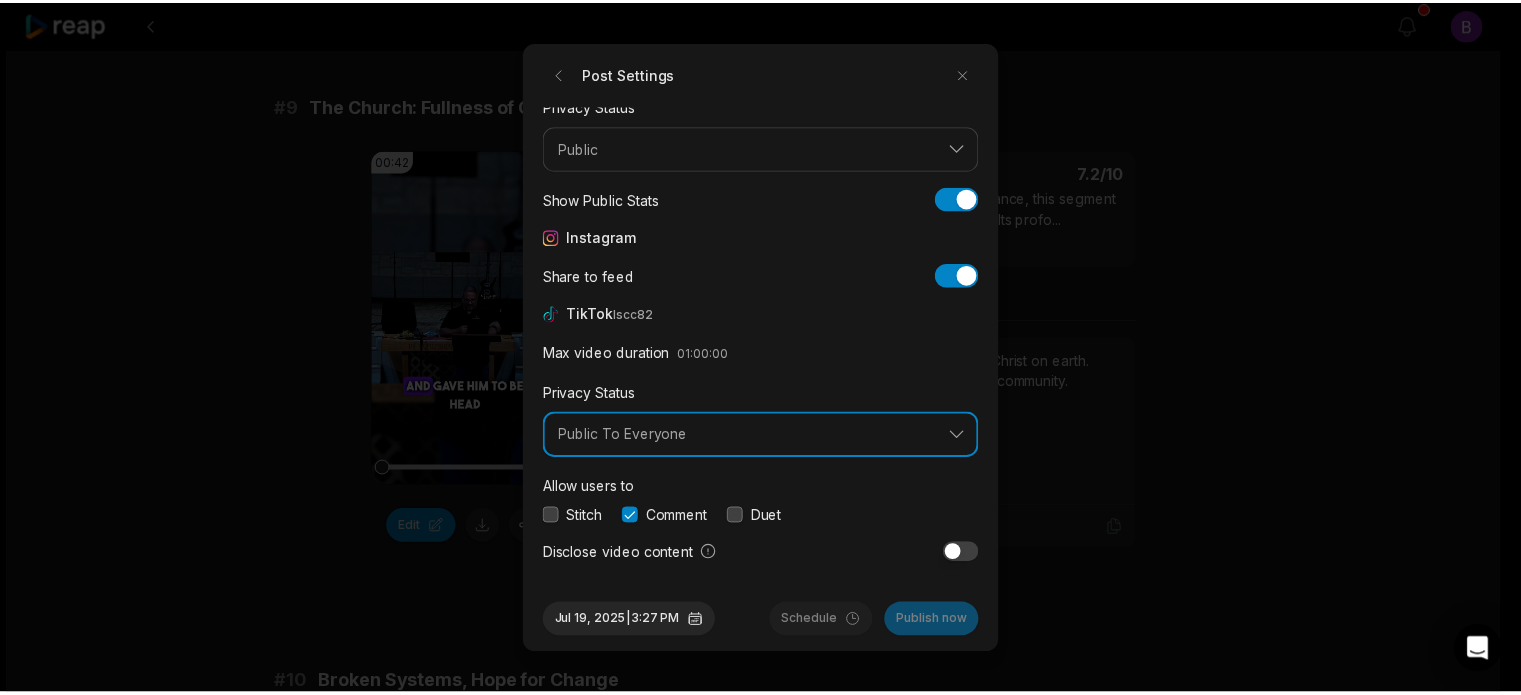 scroll, scrollTop: 75, scrollLeft: 0, axis: vertical 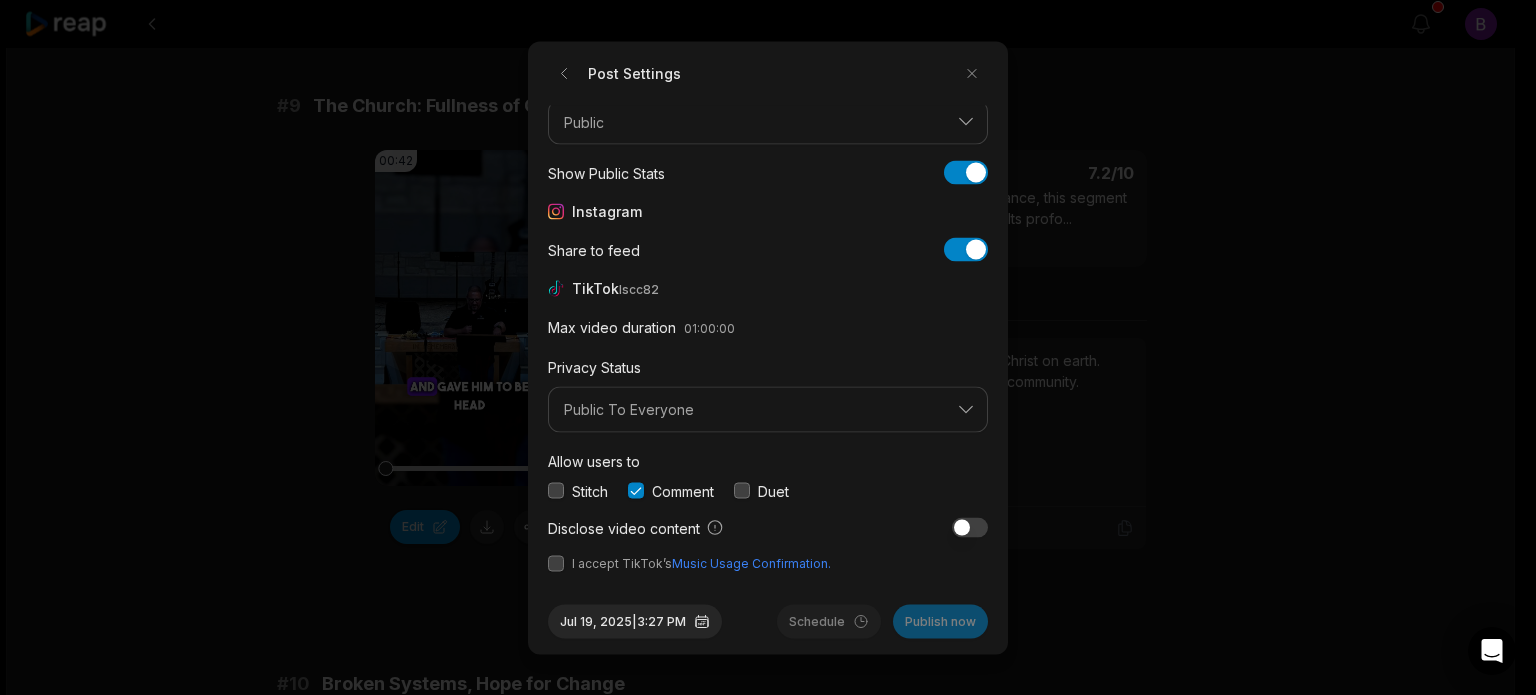 click at bounding box center [556, 563] 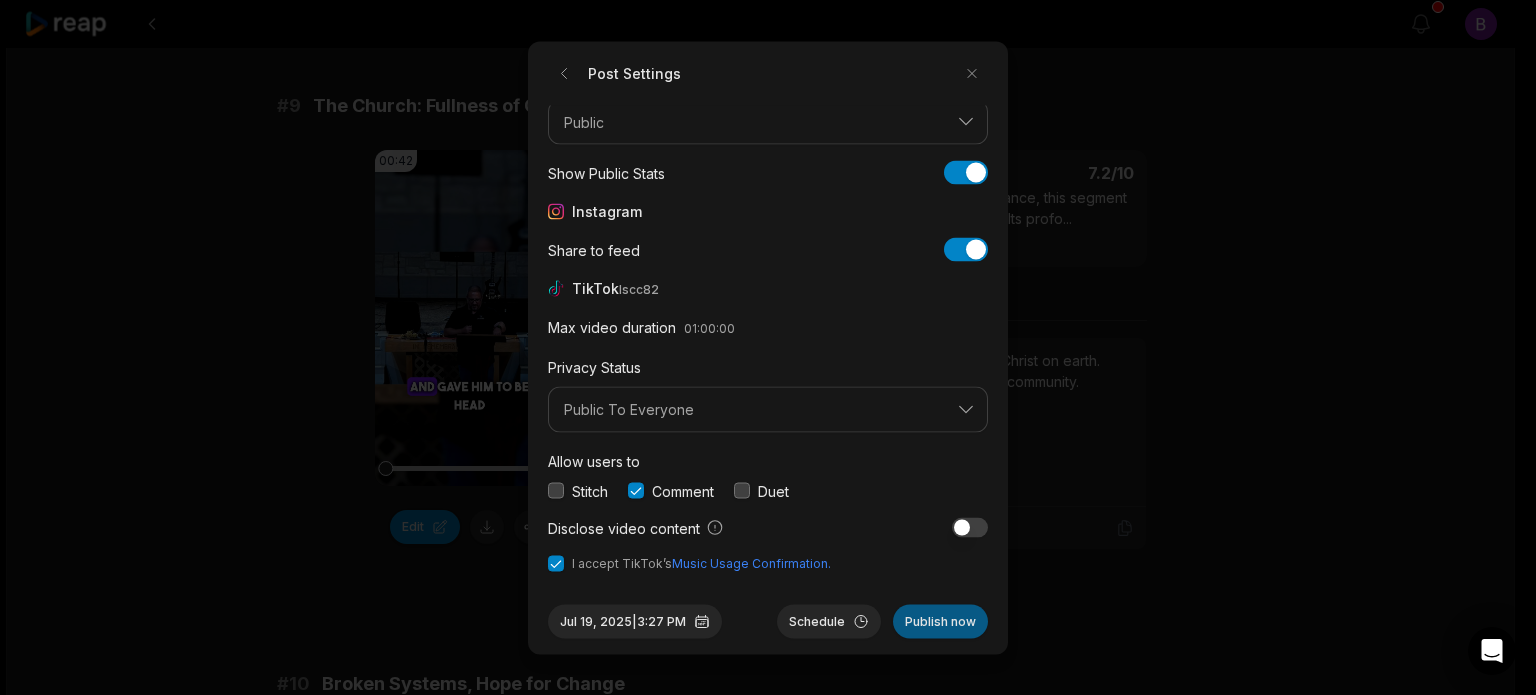 click on "Publish now" at bounding box center (940, 621) 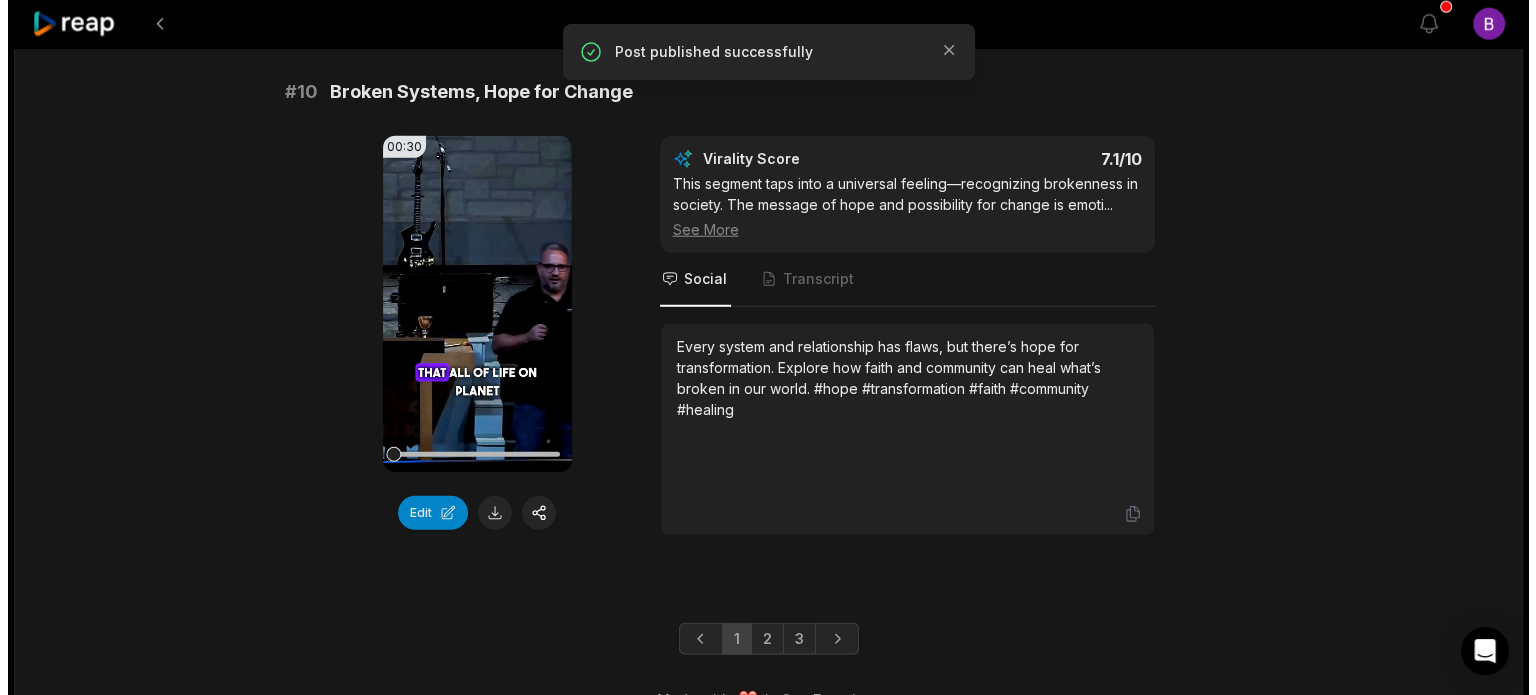 scroll, scrollTop: 5439, scrollLeft: 0, axis: vertical 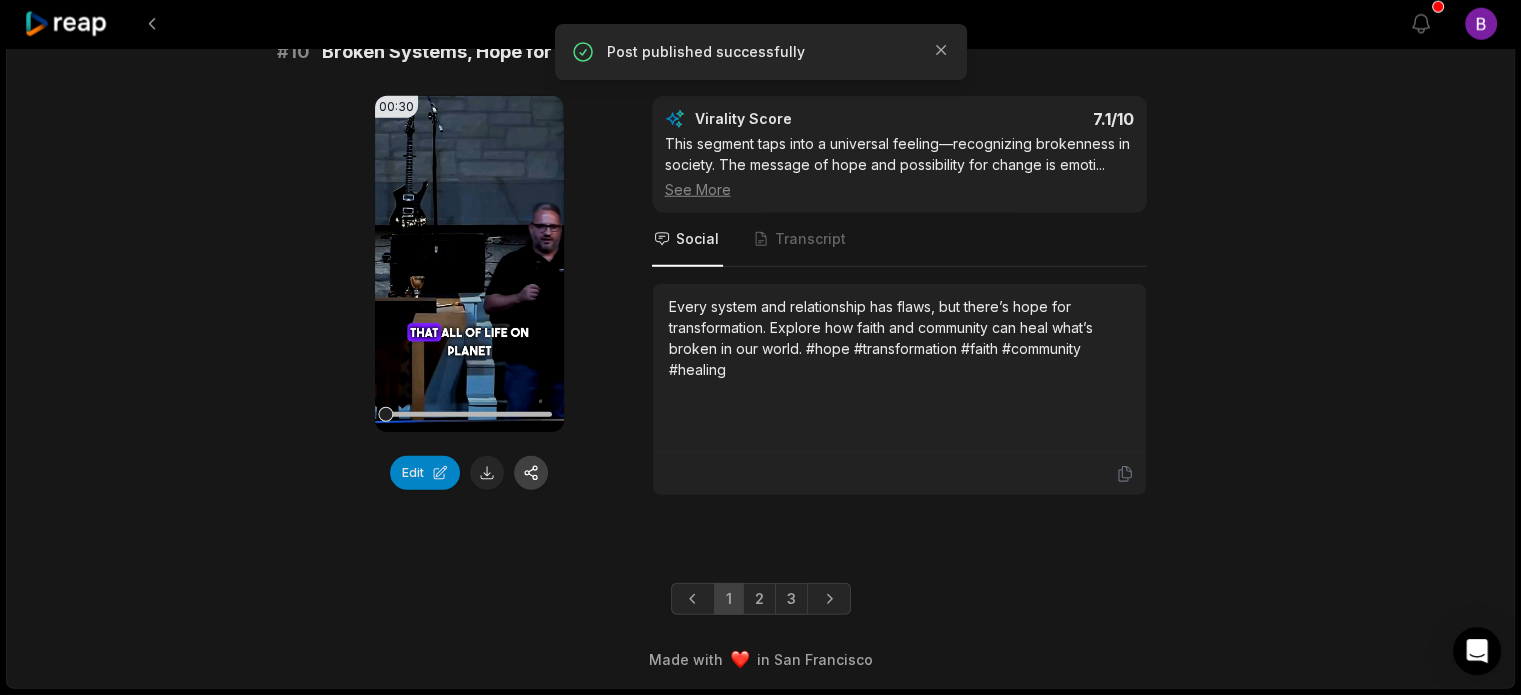 click at bounding box center (531, 473) 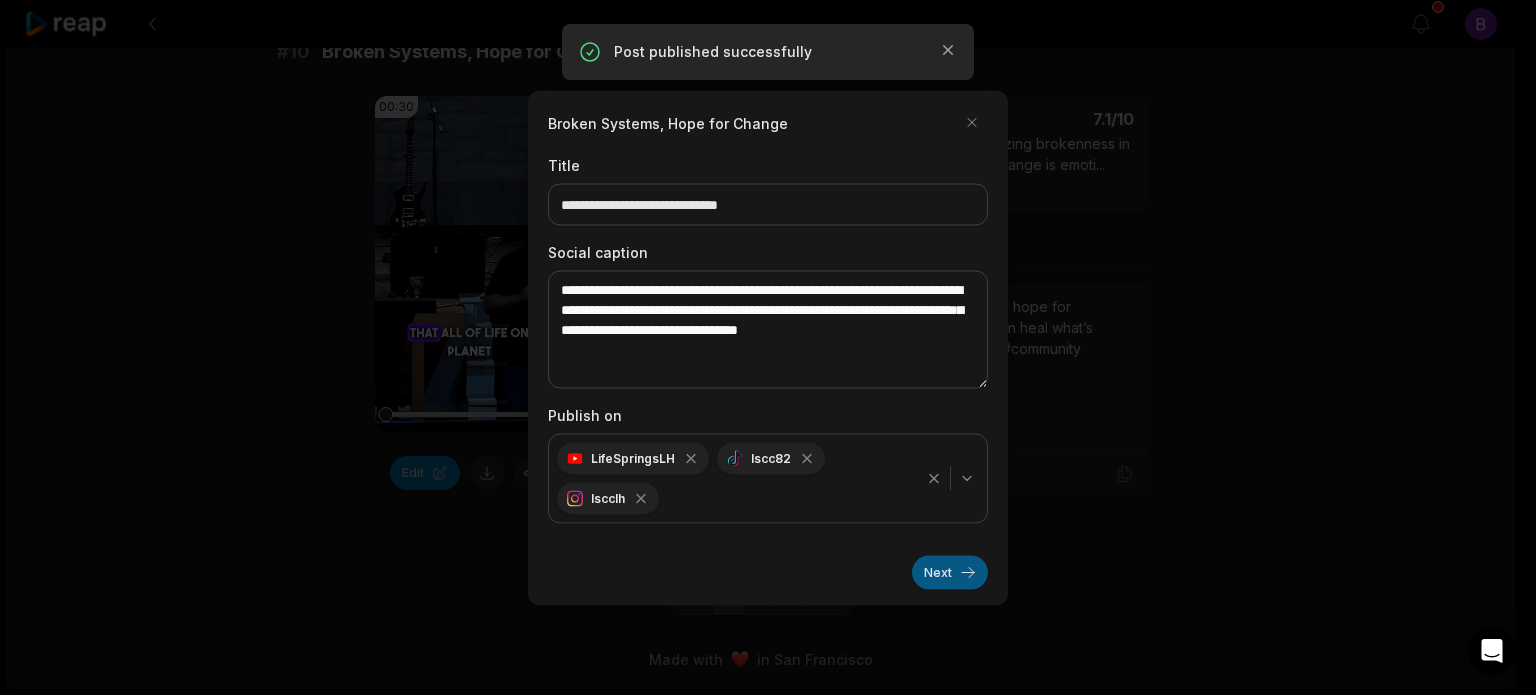 click on "Next" at bounding box center (950, 572) 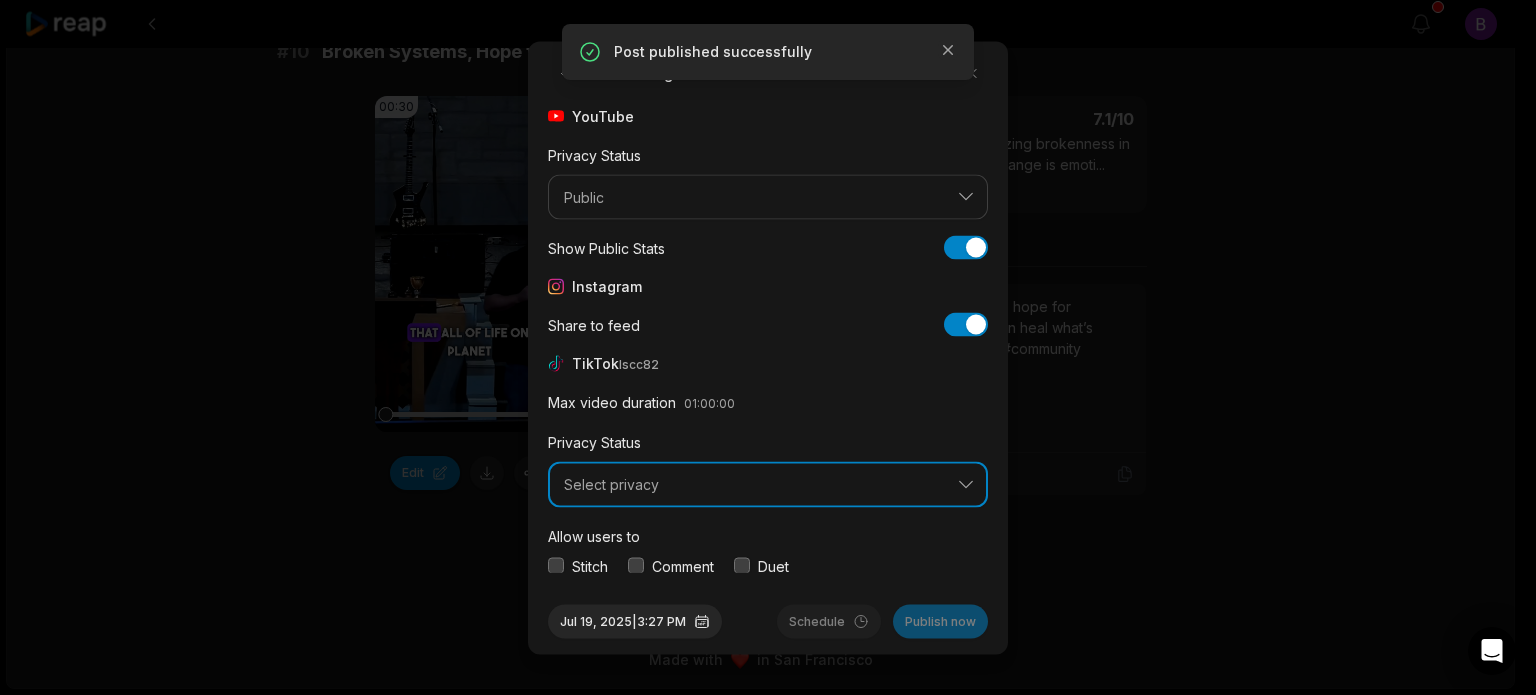 click on "Select privacy" at bounding box center [768, 485] 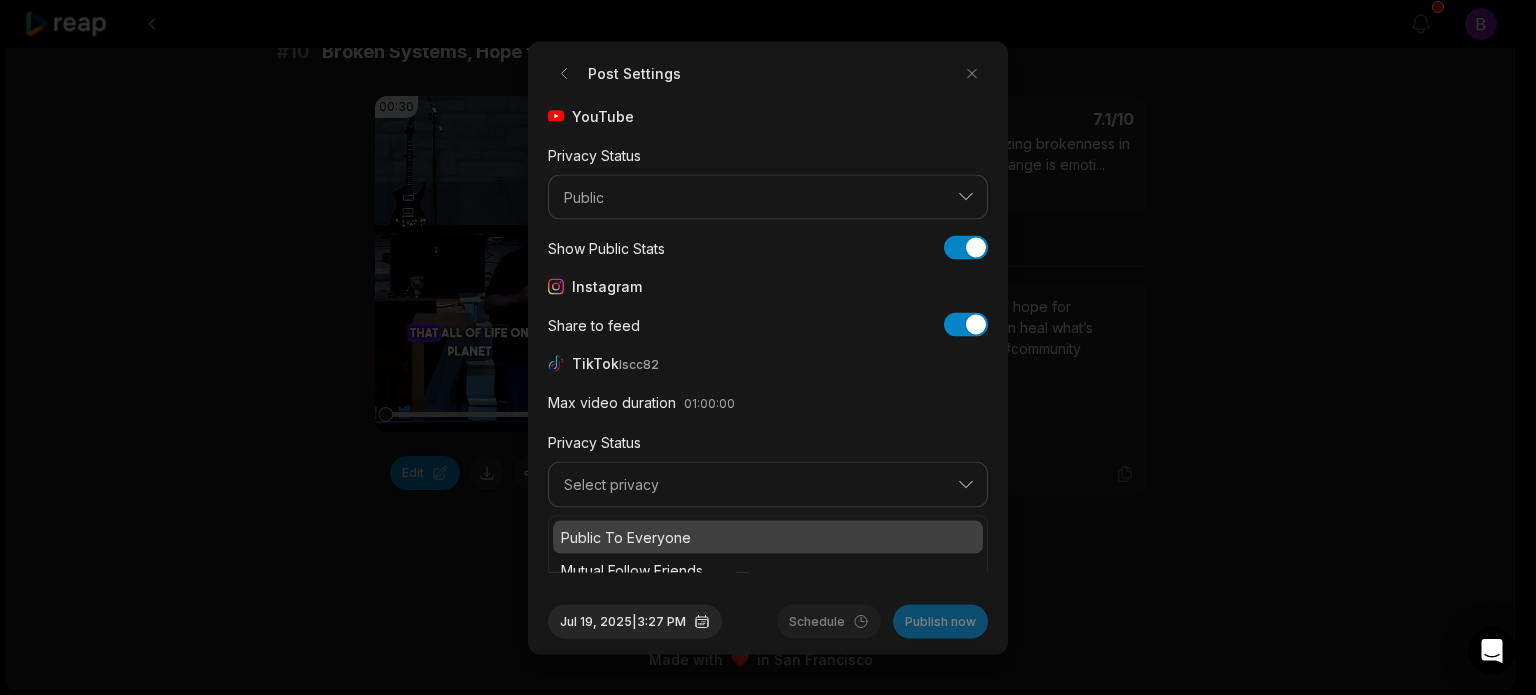 click on "Public To Everyone" at bounding box center [768, 536] 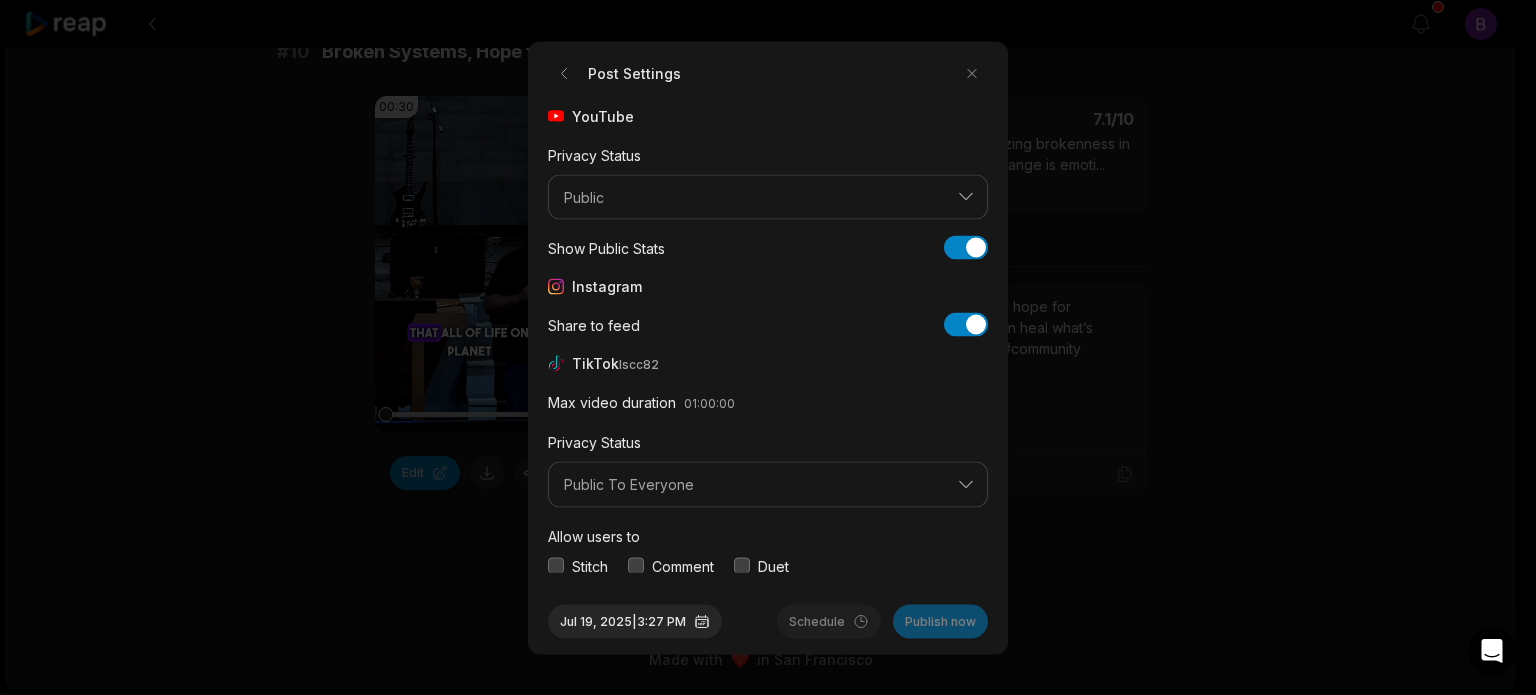 click at bounding box center (636, 566) 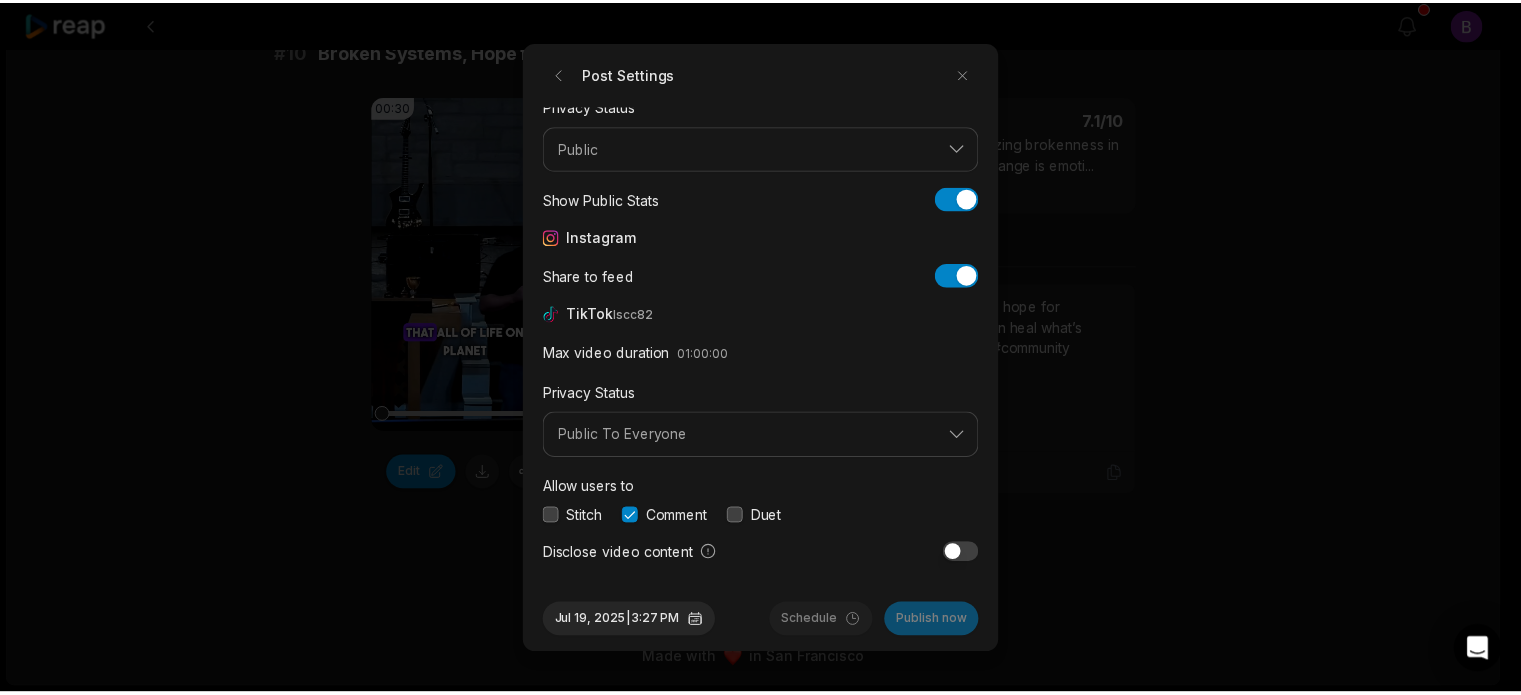 scroll, scrollTop: 75, scrollLeft: 0, axis: vertical 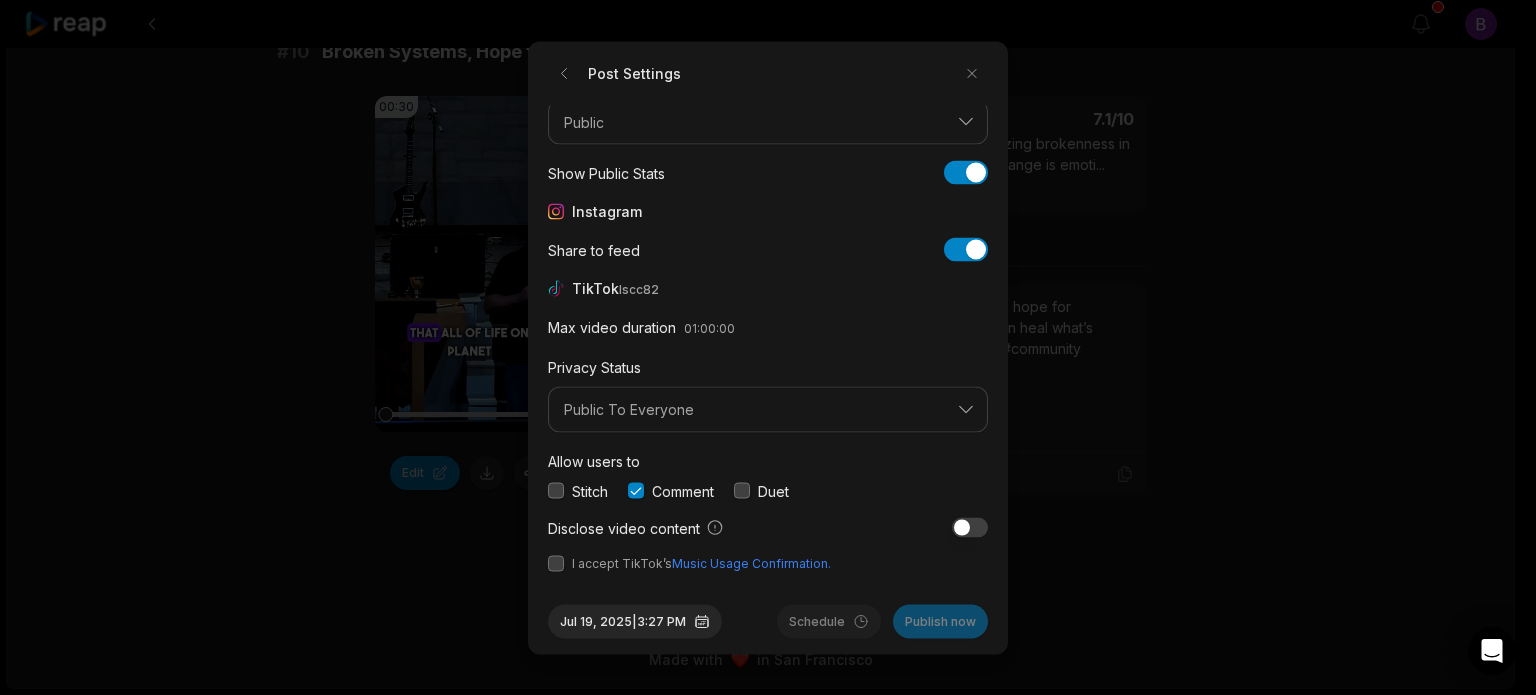 click at bounding box center [556, 563] 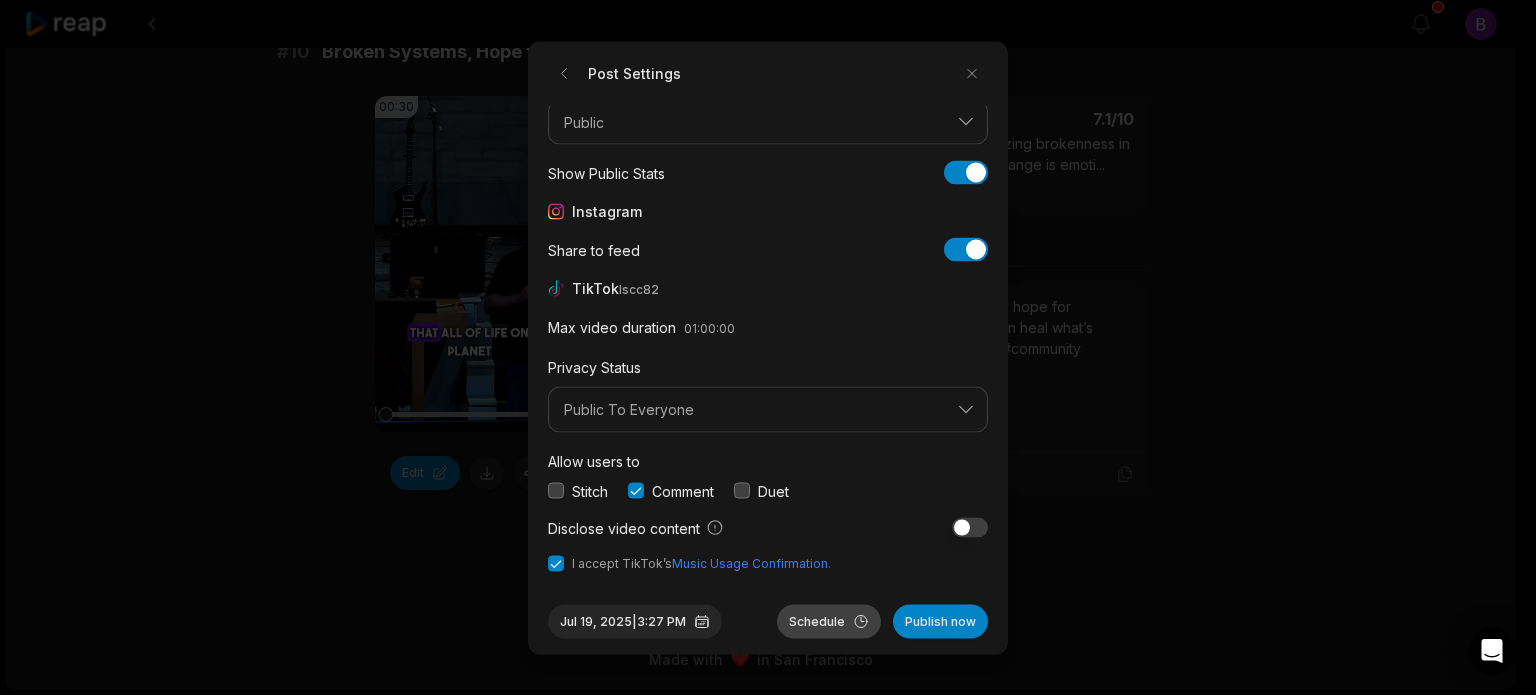 click on "Schedule" at bounding box center [829, 621] 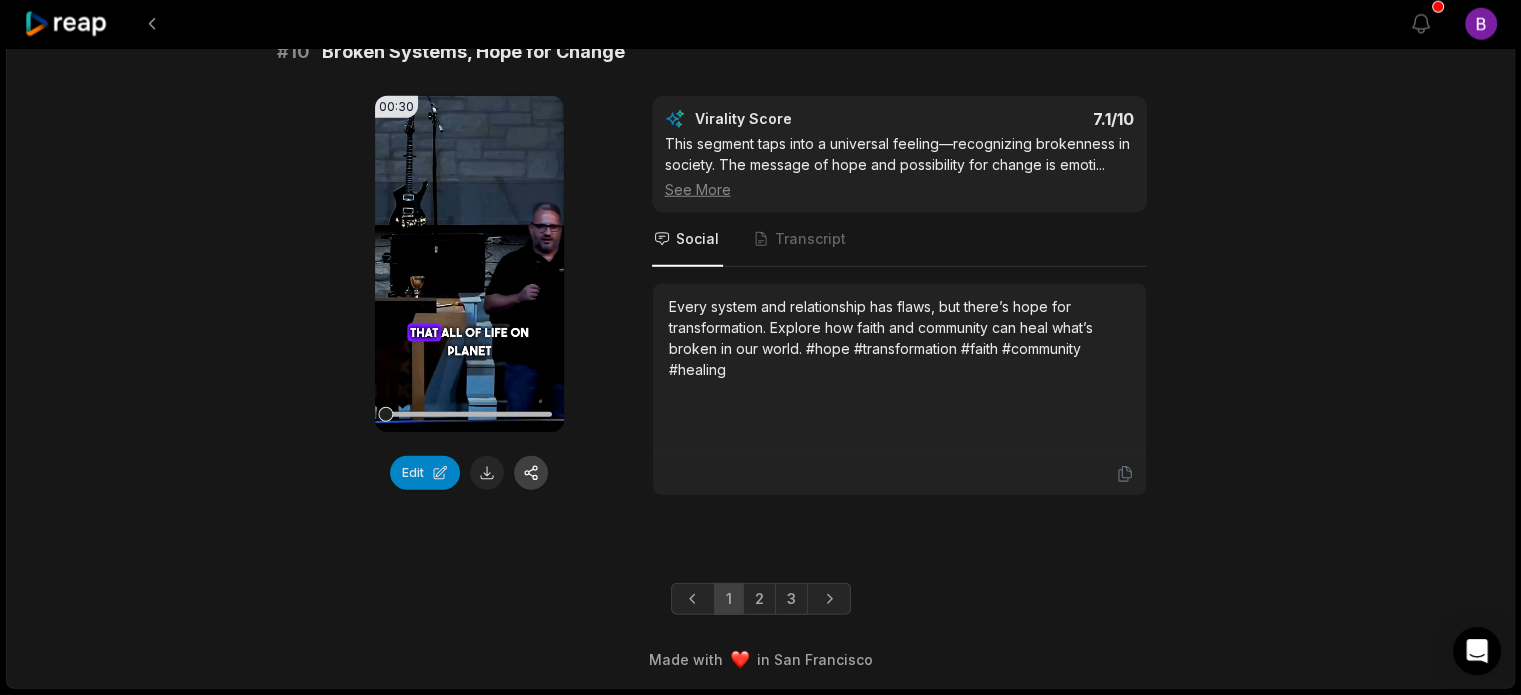 click at bounding box center [531, 473] 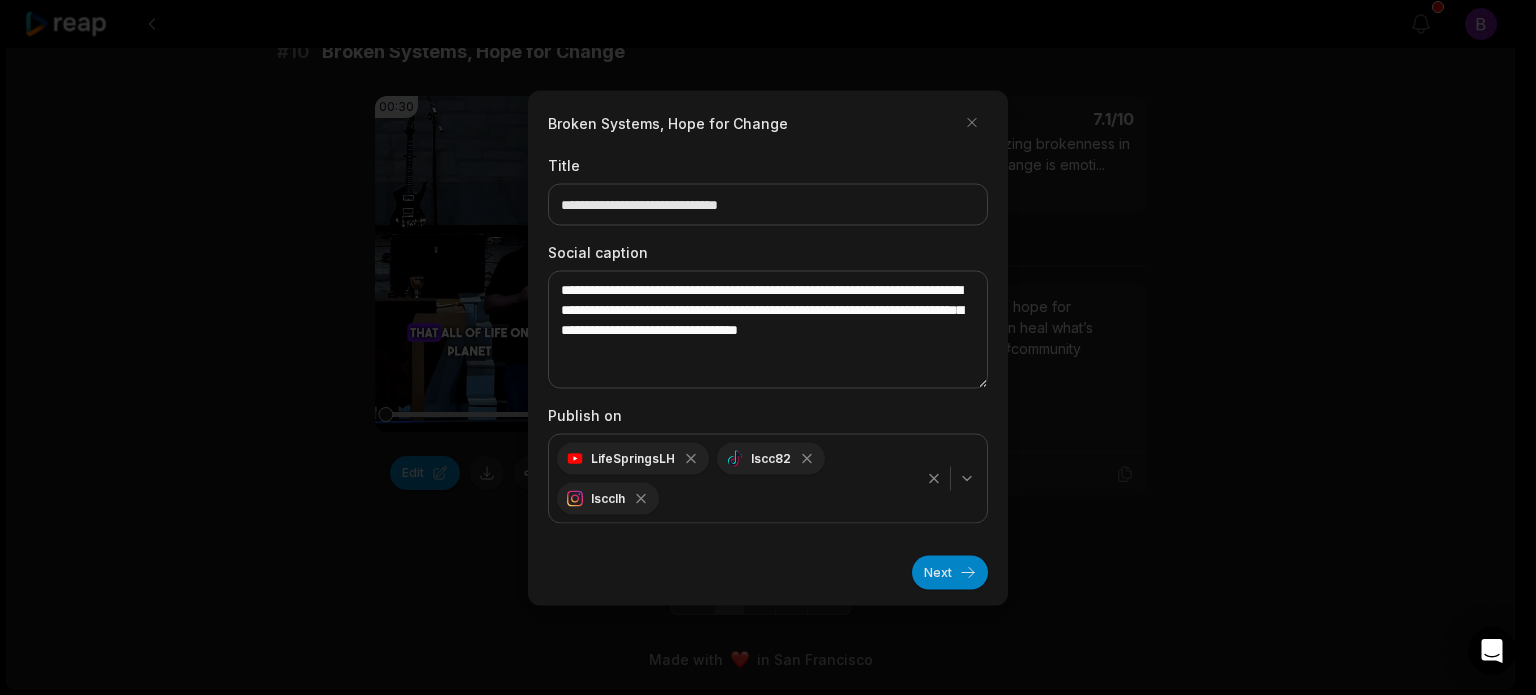 click at bounding box center [768, 347] 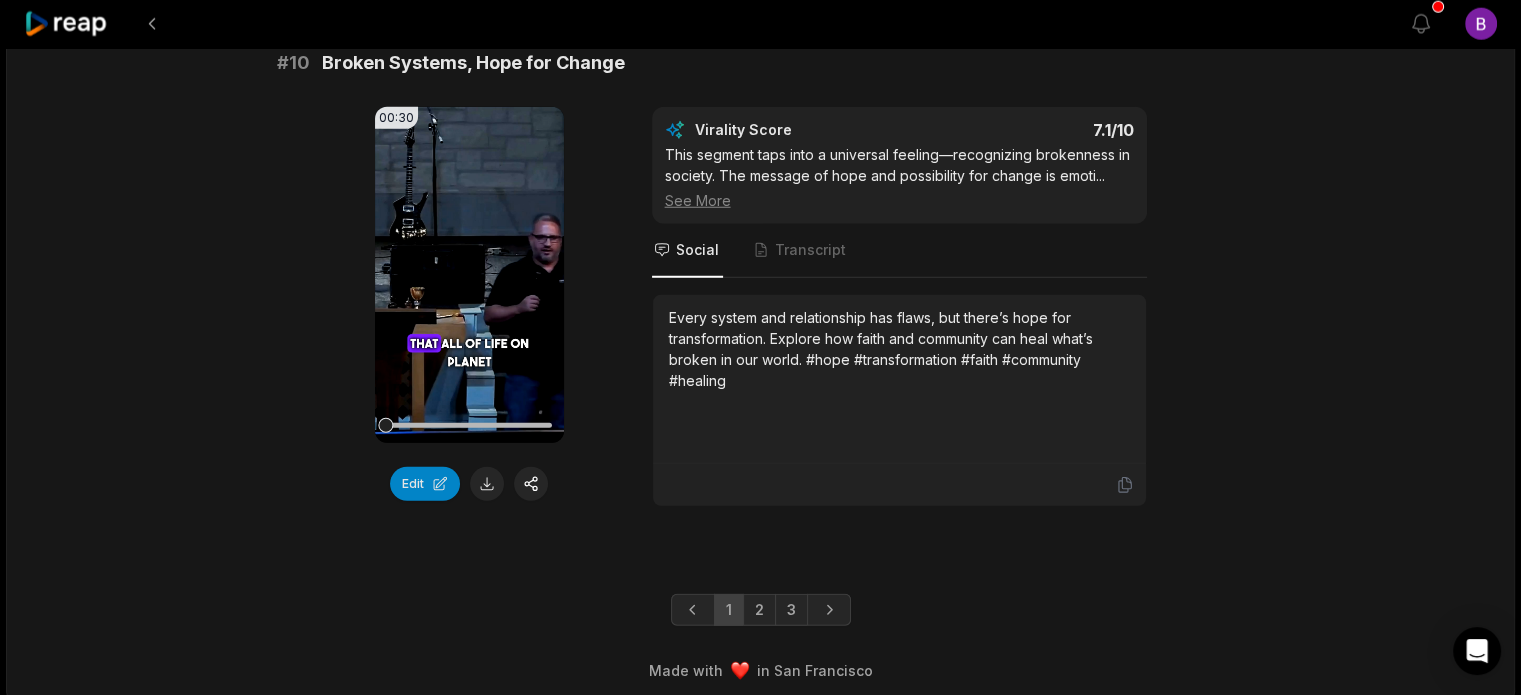 scroll, scrollTop: 5439, scrollLeft: 0, axis: vertical 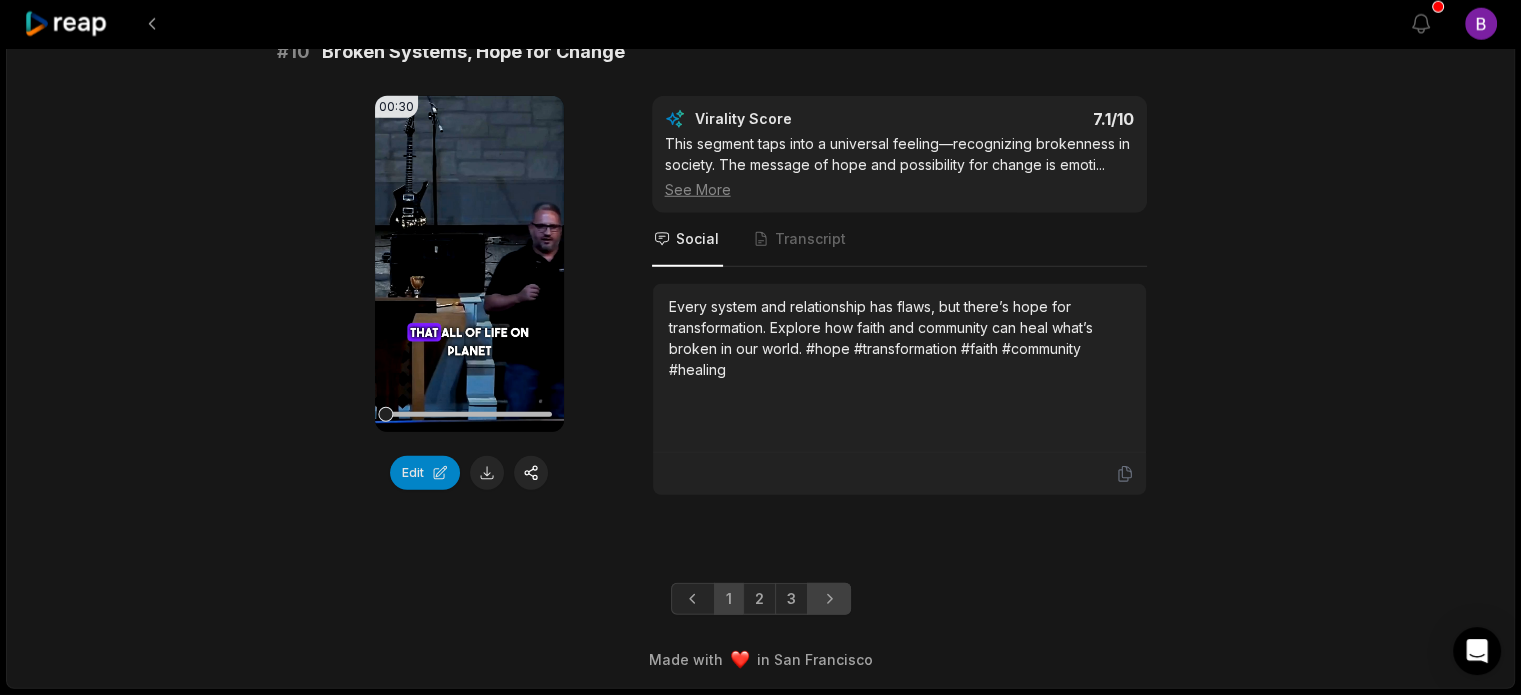 click 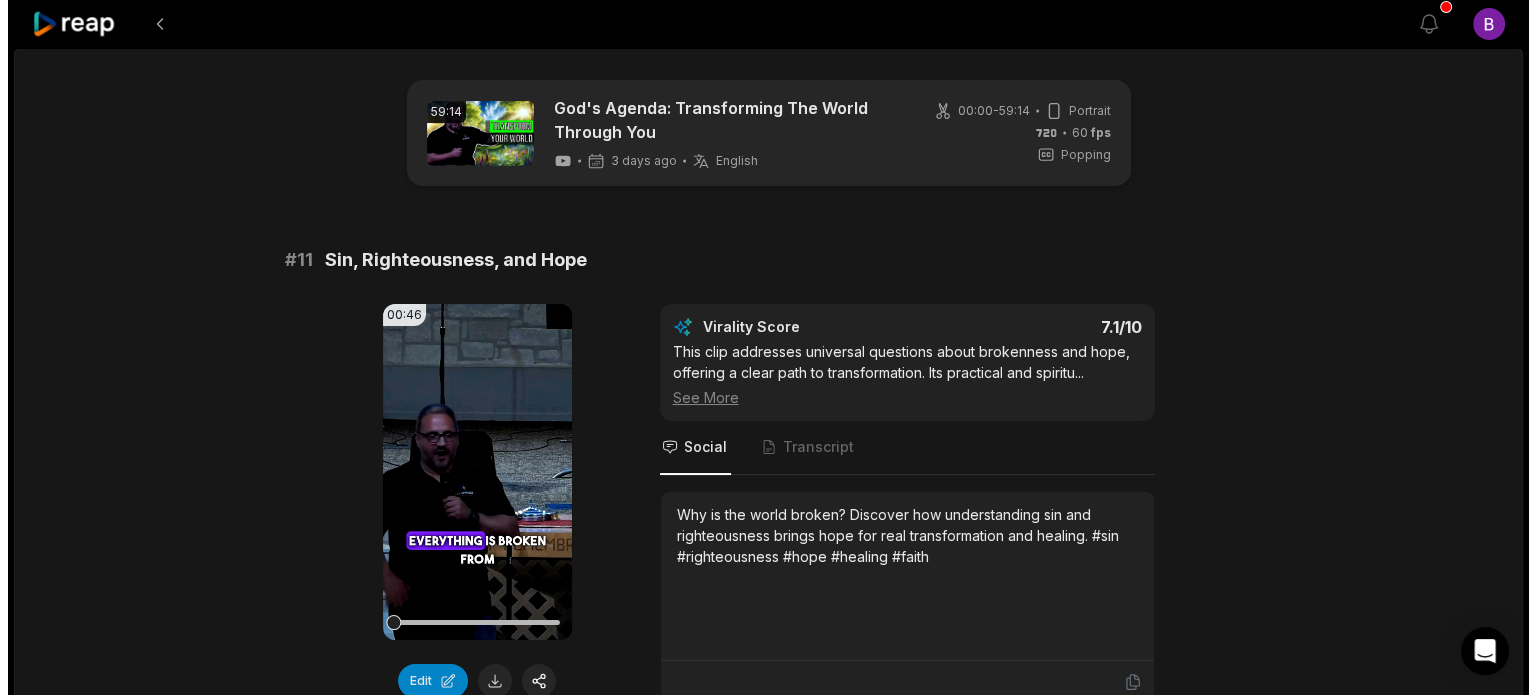 scroll, scrollTop: 200, scrollLeft: 0, axis: vertical 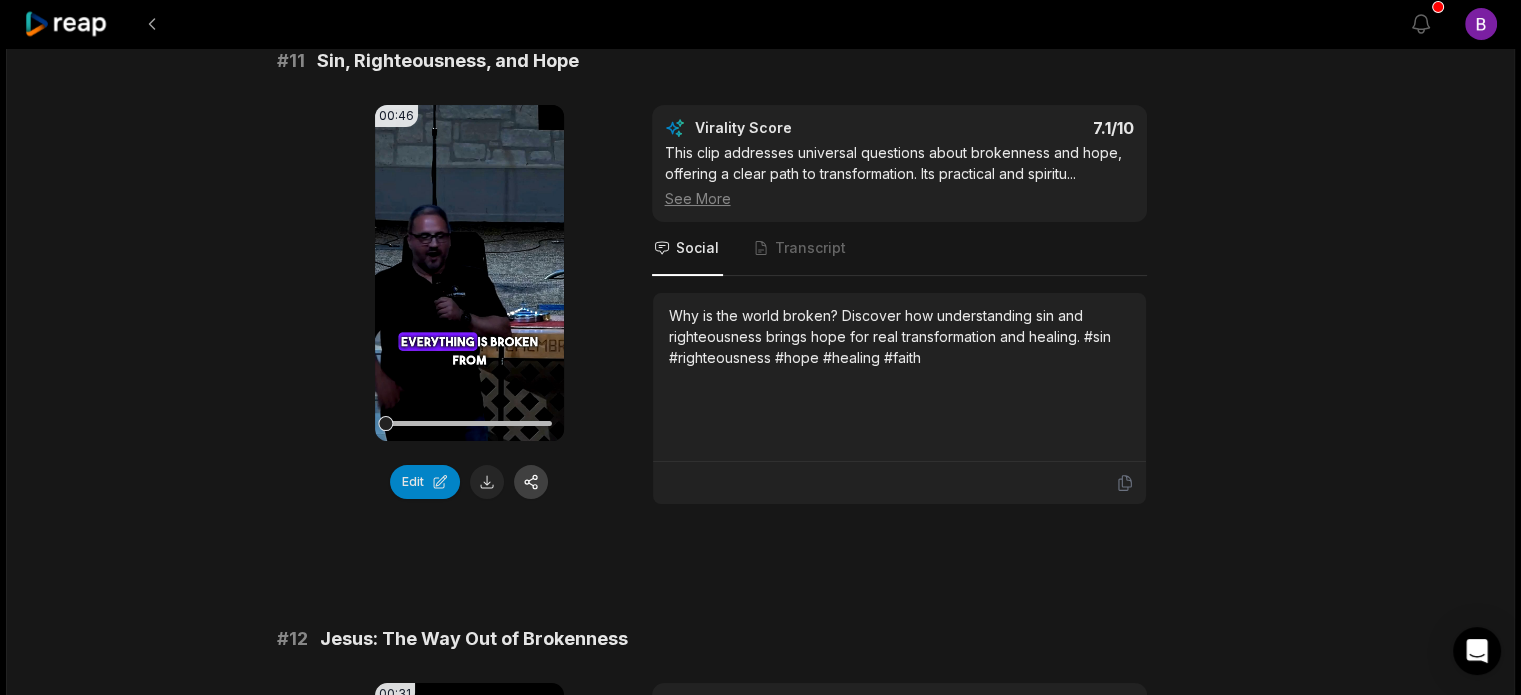 click at bounding box center (531, 482) 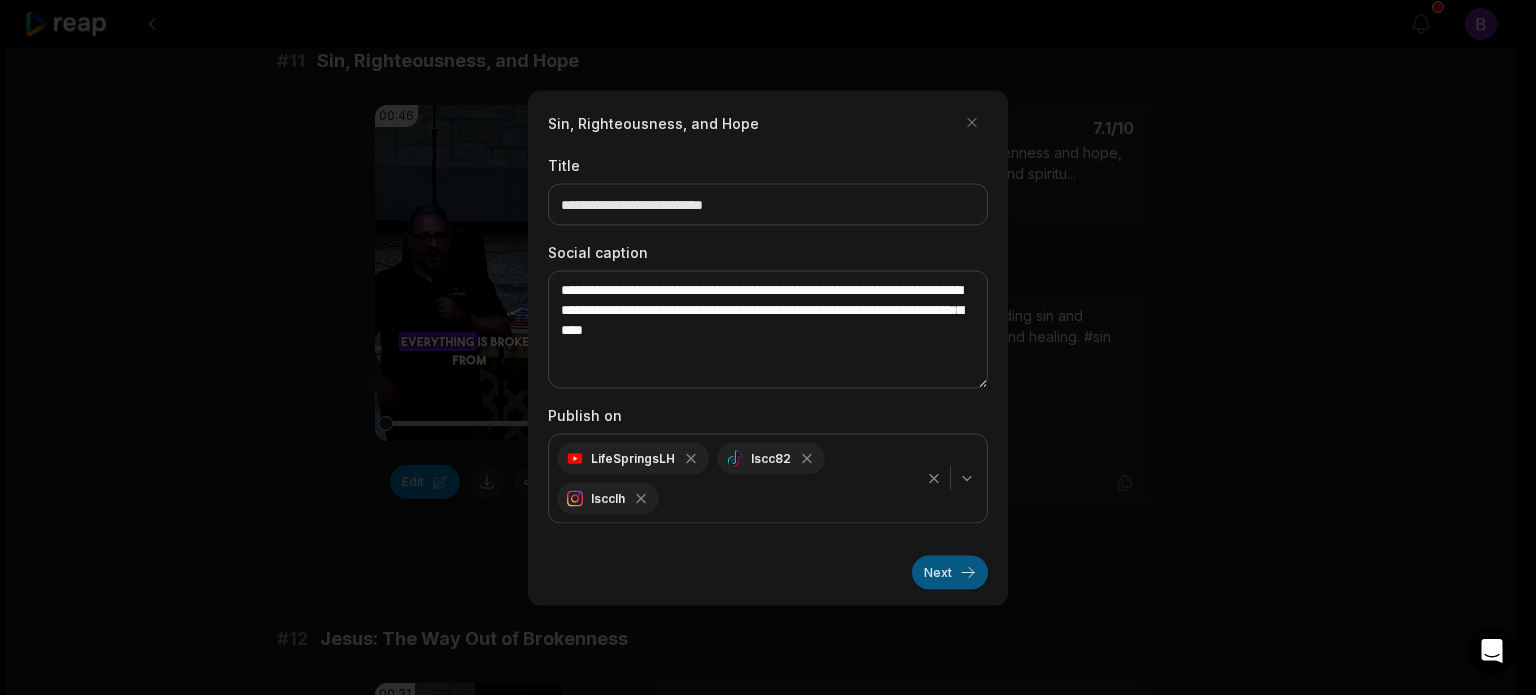 click on "Next" at bounding box center (950, 572) 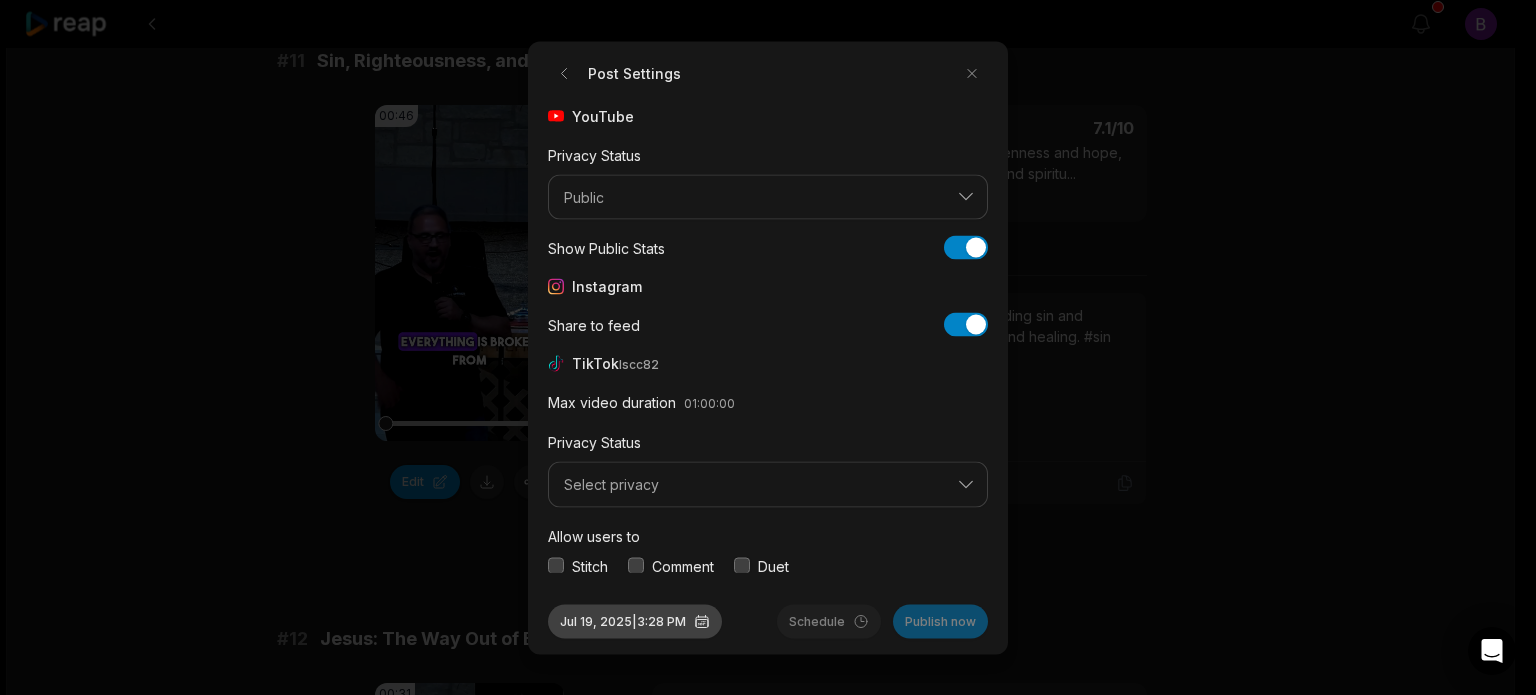 click on "Jul 19, 2025  |  3:28 PM" at bounding box center (635, 621) 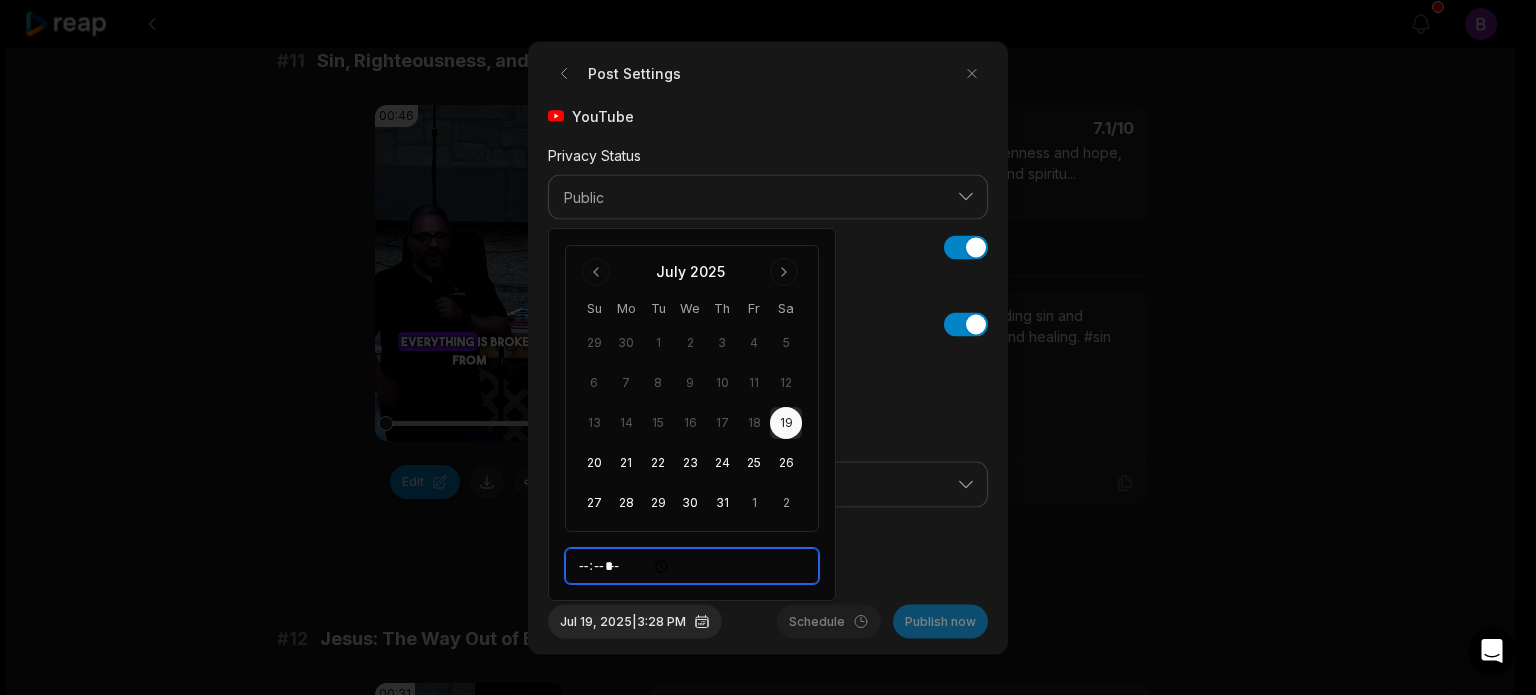click on "*****" at bounding box center [692, 566] 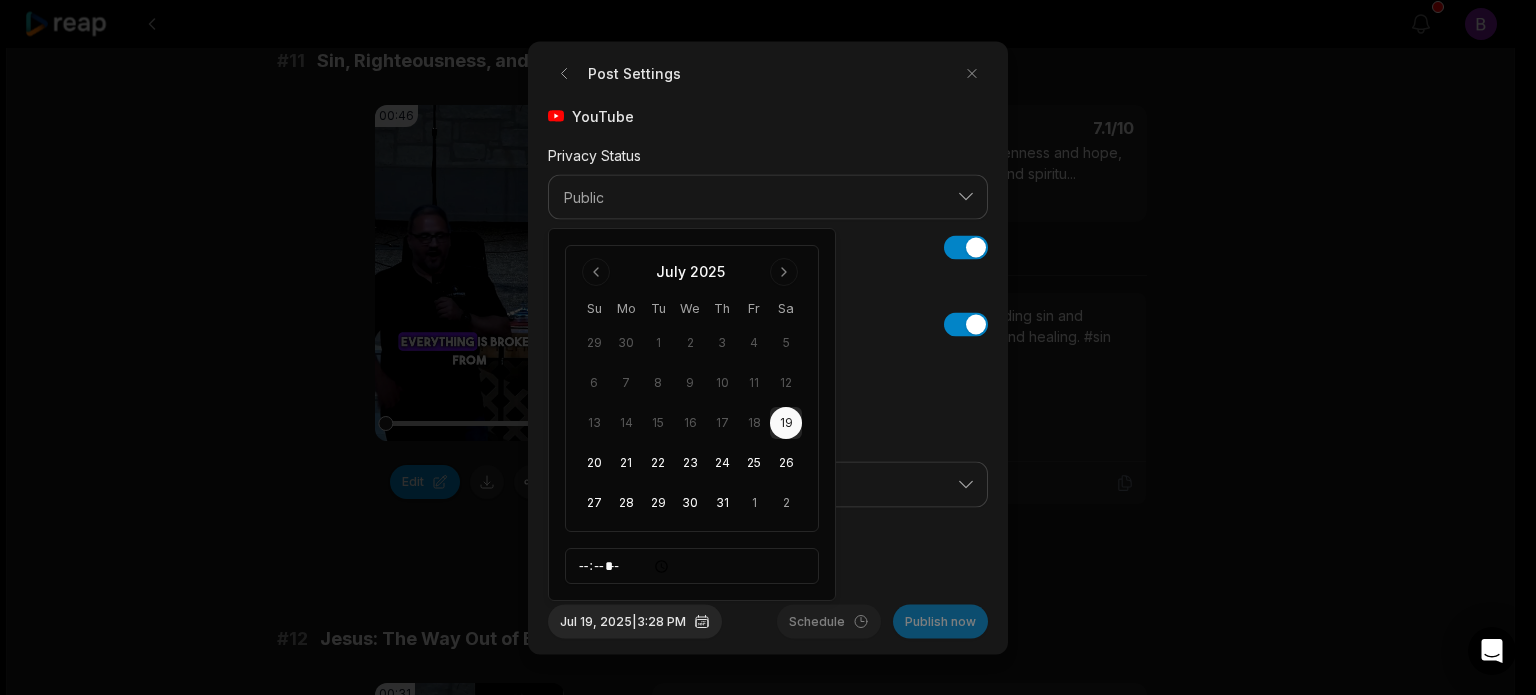 click on "Max video duration 01:00:00" at bounding box center (768, 402) 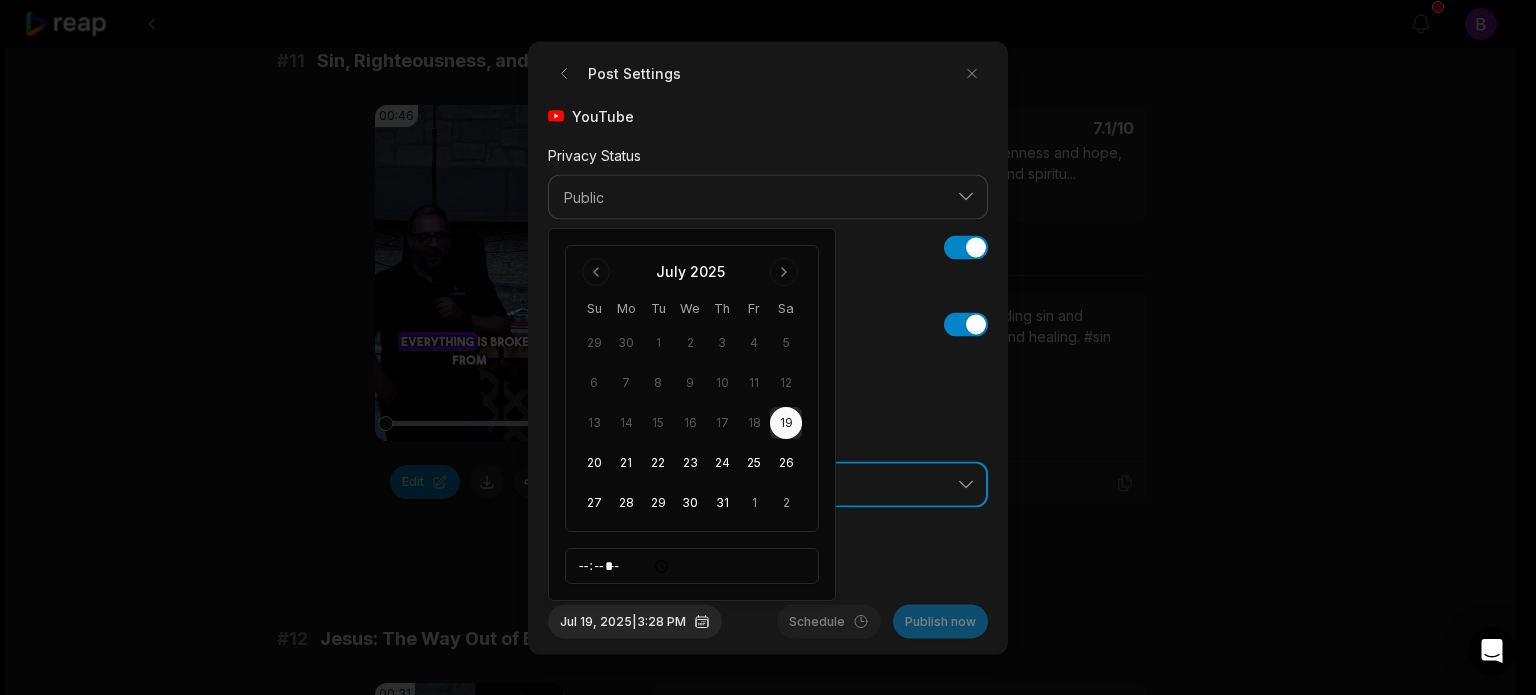 click on "Select privacy" at bounding box center [768, 485] 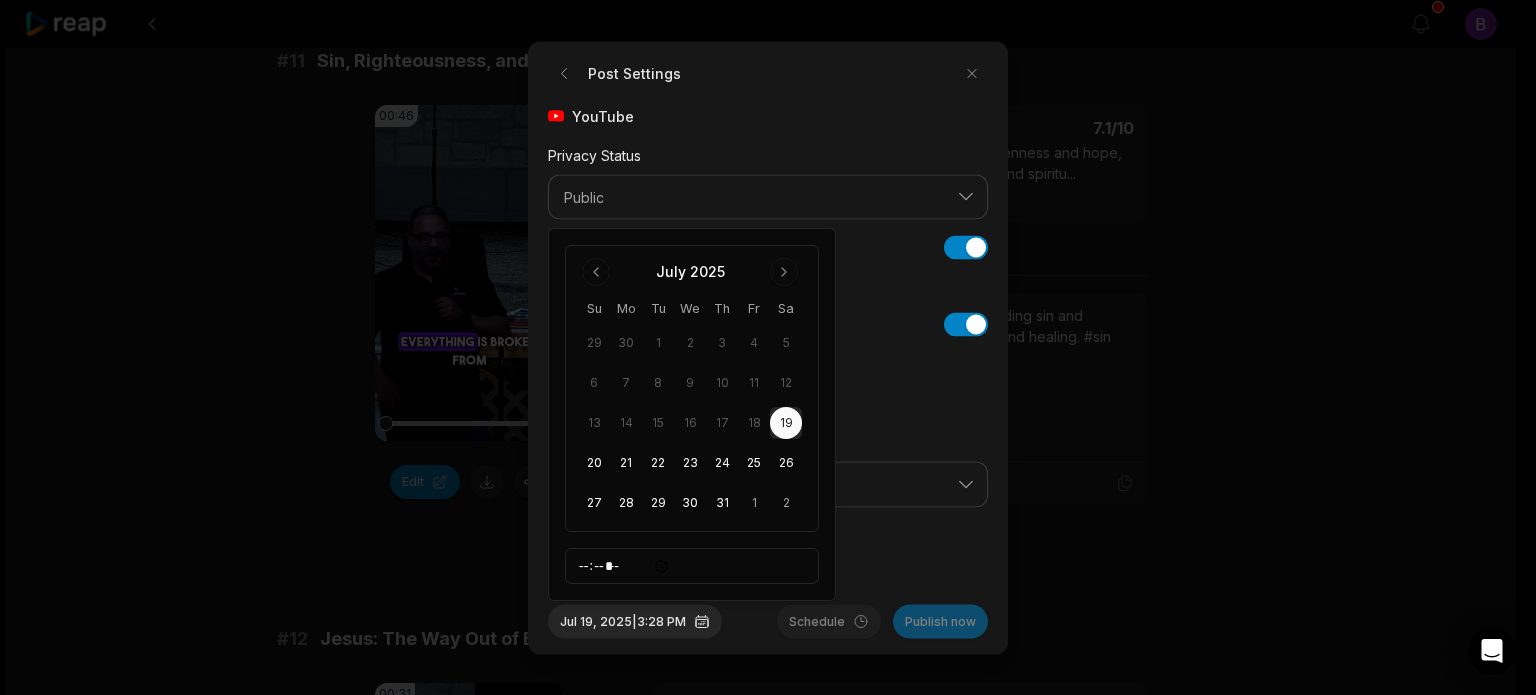 click on "Privacy Status Select privacy" at bounding box center (768, 469) 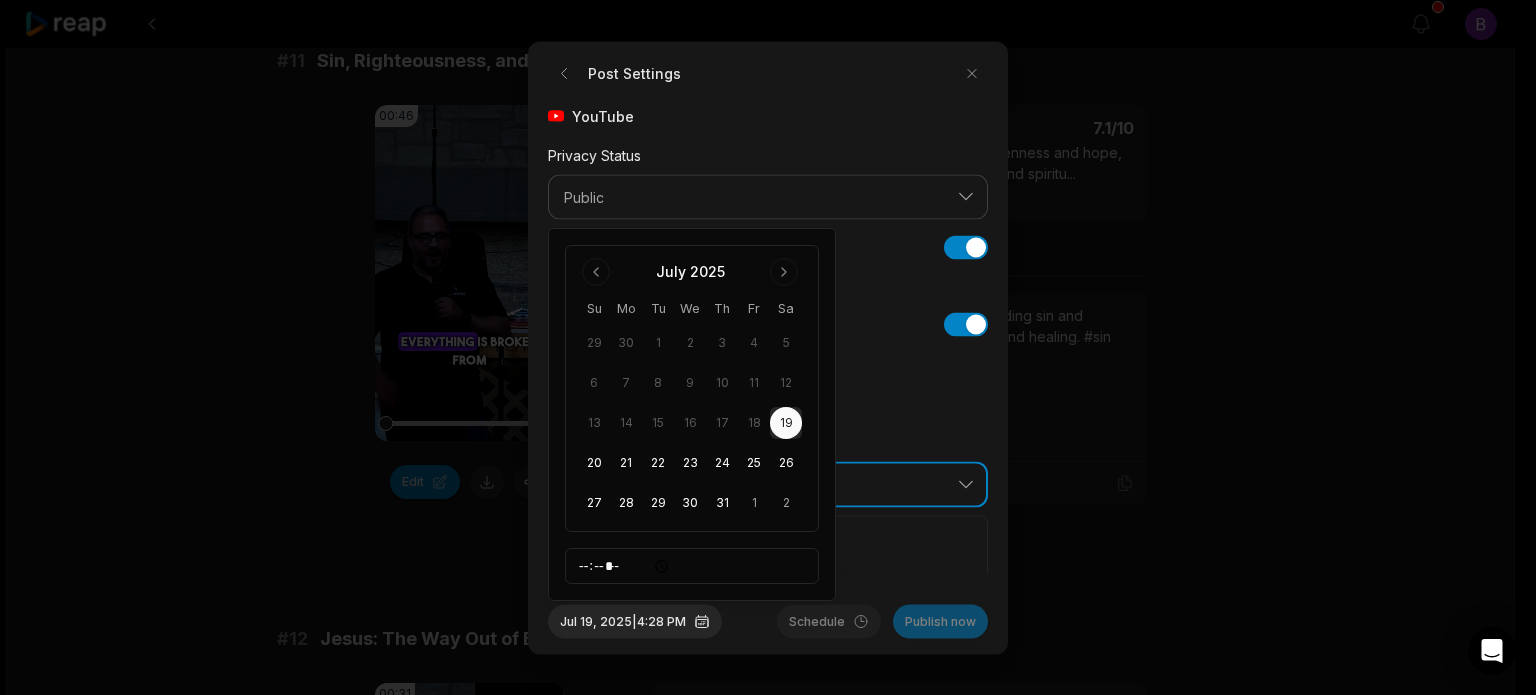 click on "Select privacy" at bounding box center [768, 485] 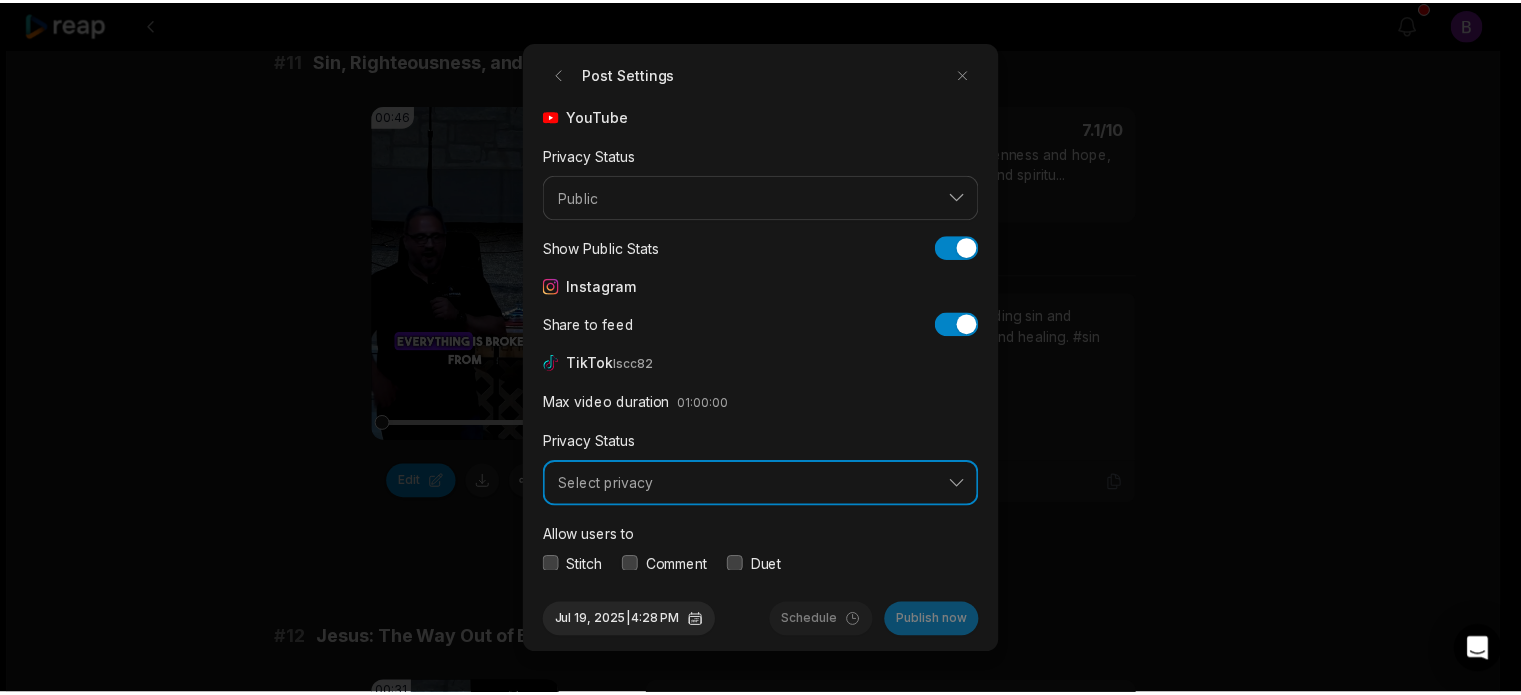 scroll, scrollTop: 75, scrollLeft: 0, axis: vertical 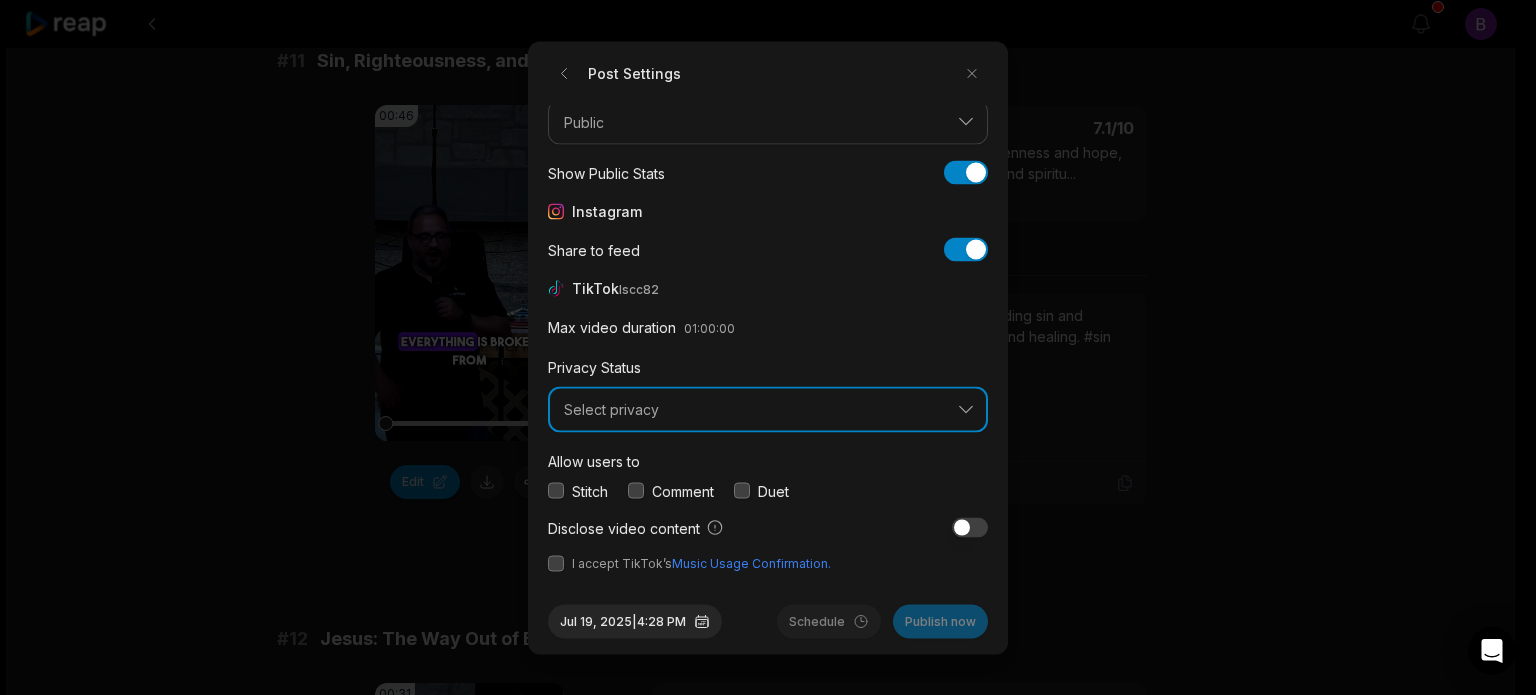 click on "Select privacy" at bounding box center [768, 410] 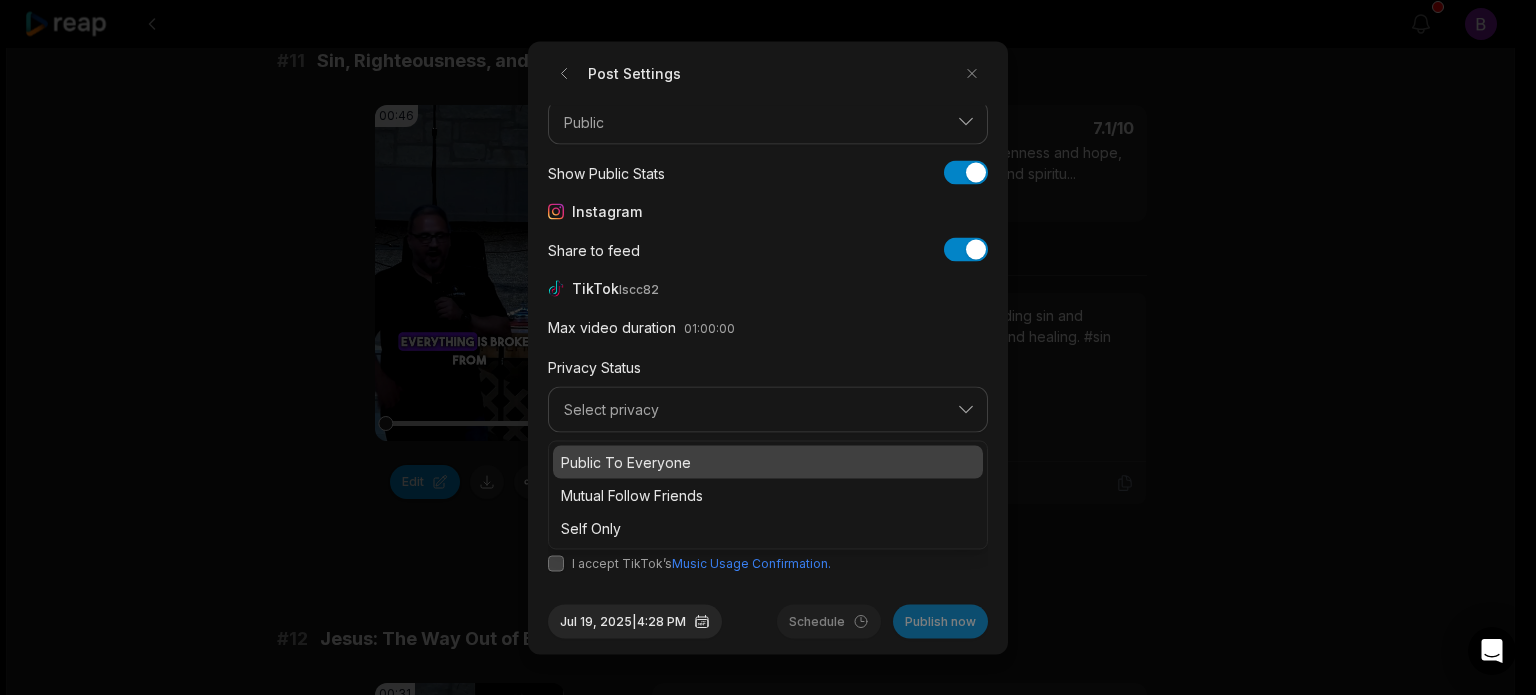 click on "Public To Everyone" at bounding box center (768, 461) 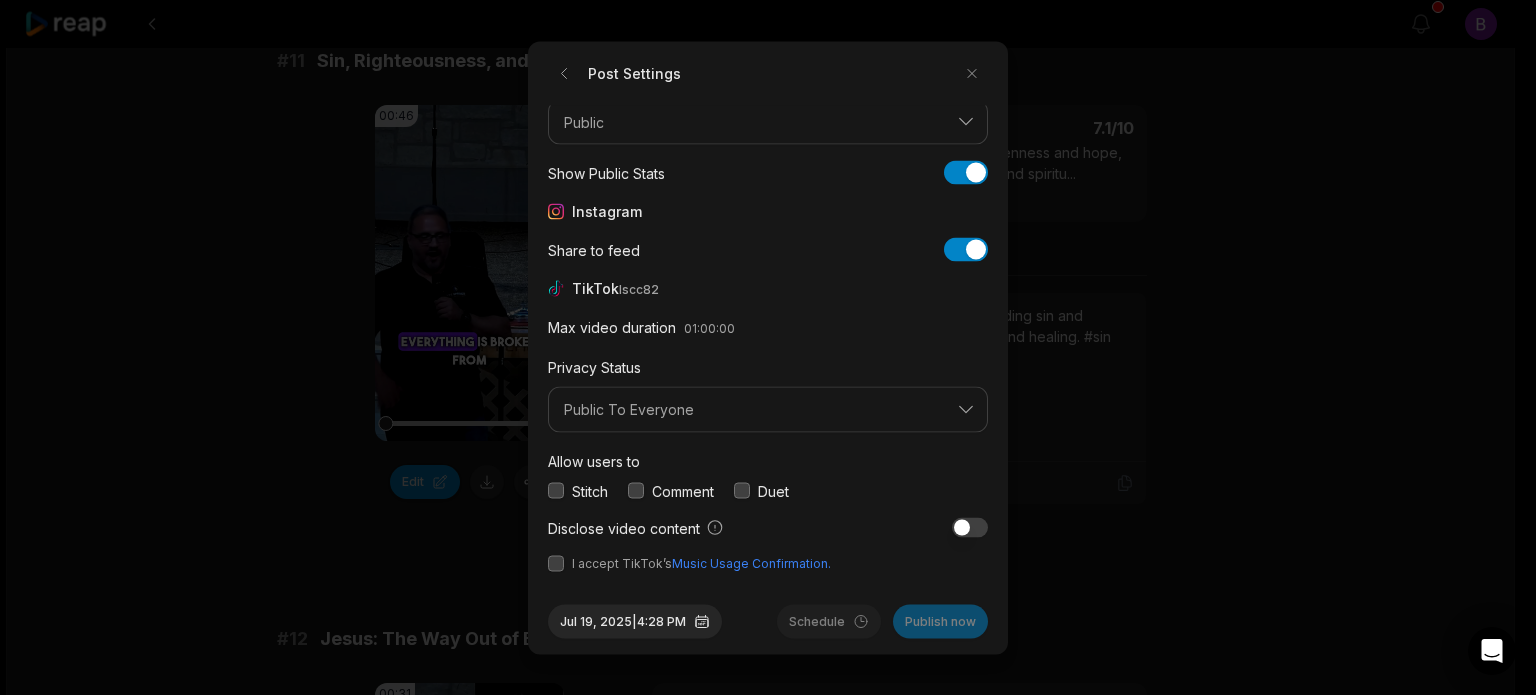 click at bounding box center [636, 491] 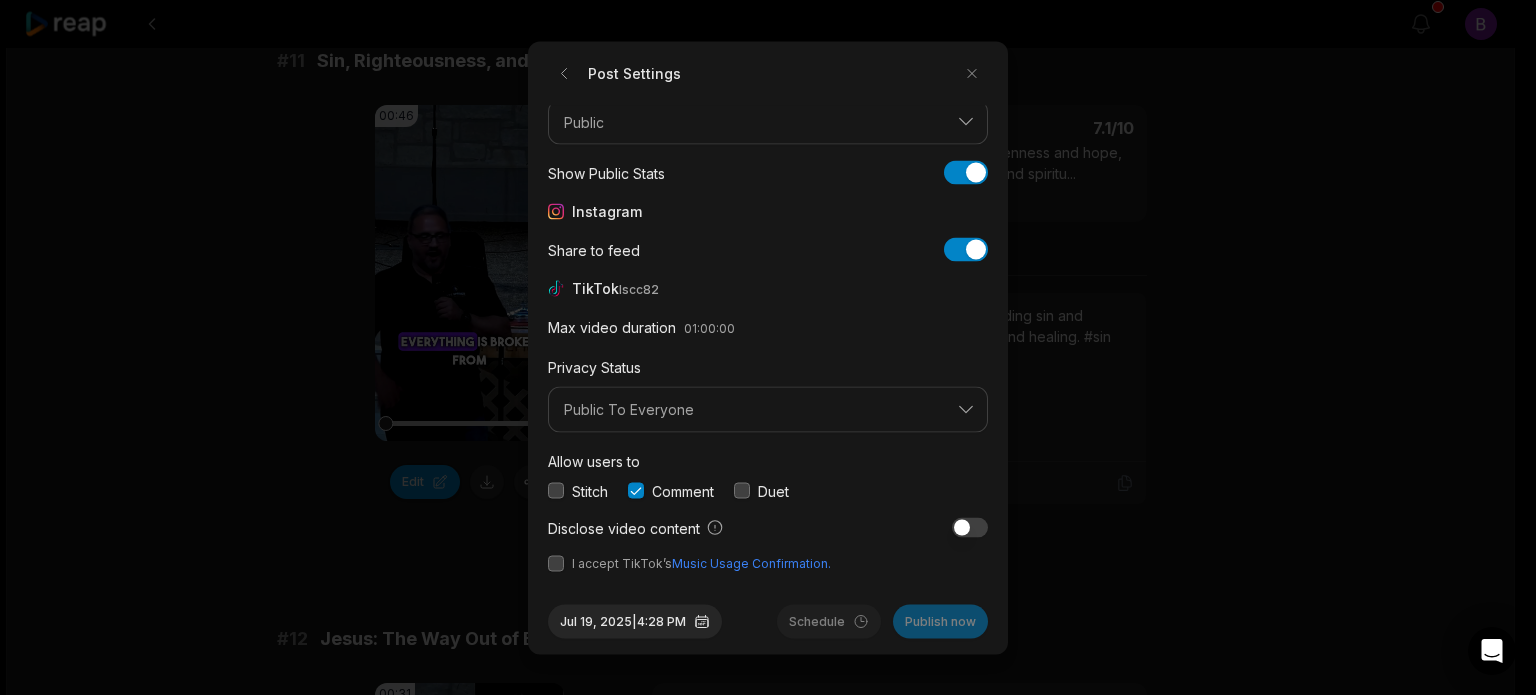 click at bounding box center (556, 563) 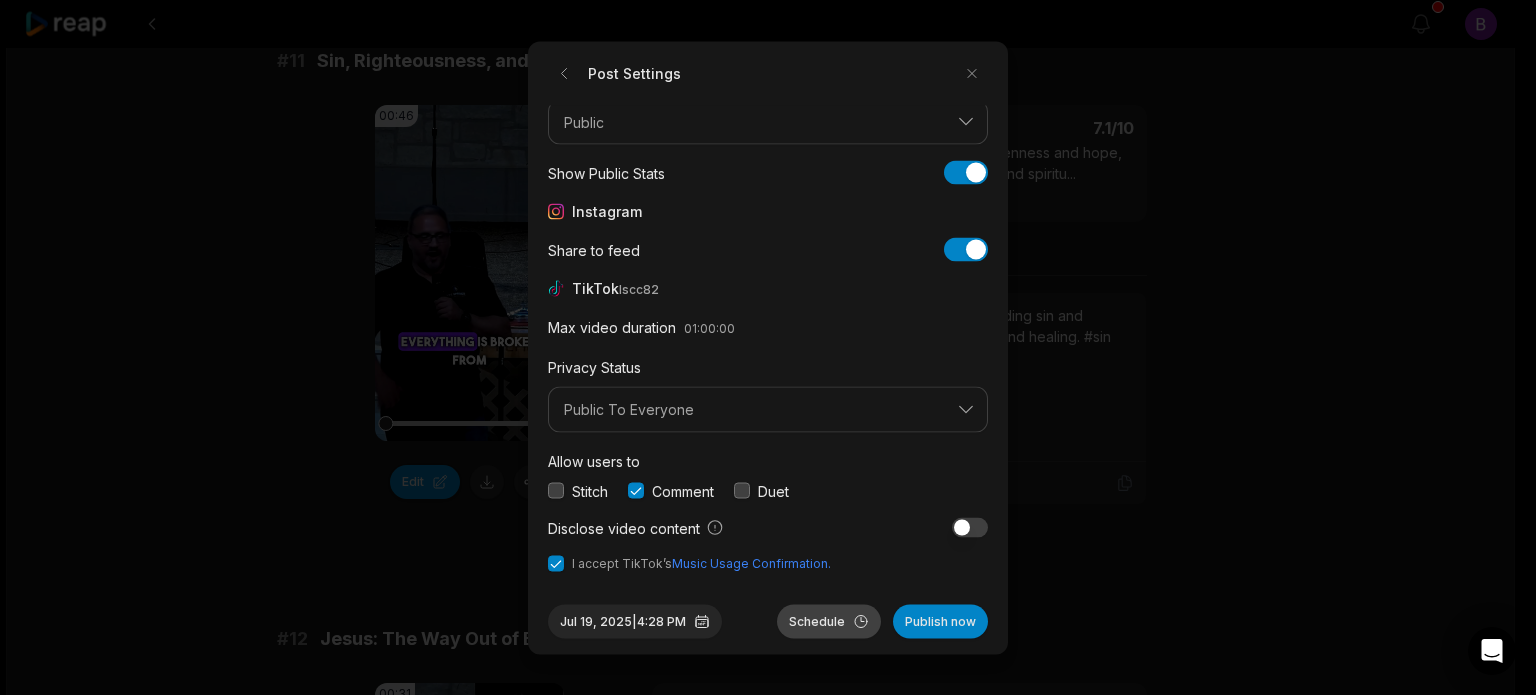 click on "Schedule" at bounding box center (829, 621) 